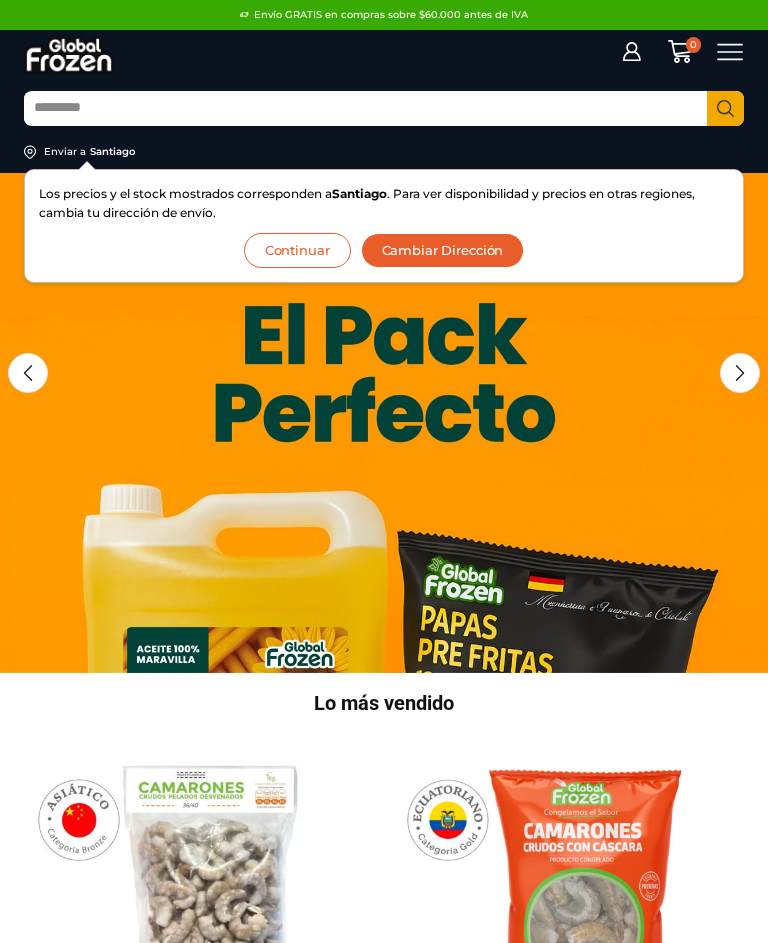 scroll, scrollTop: 0, scrollLeft: 0, axis: both 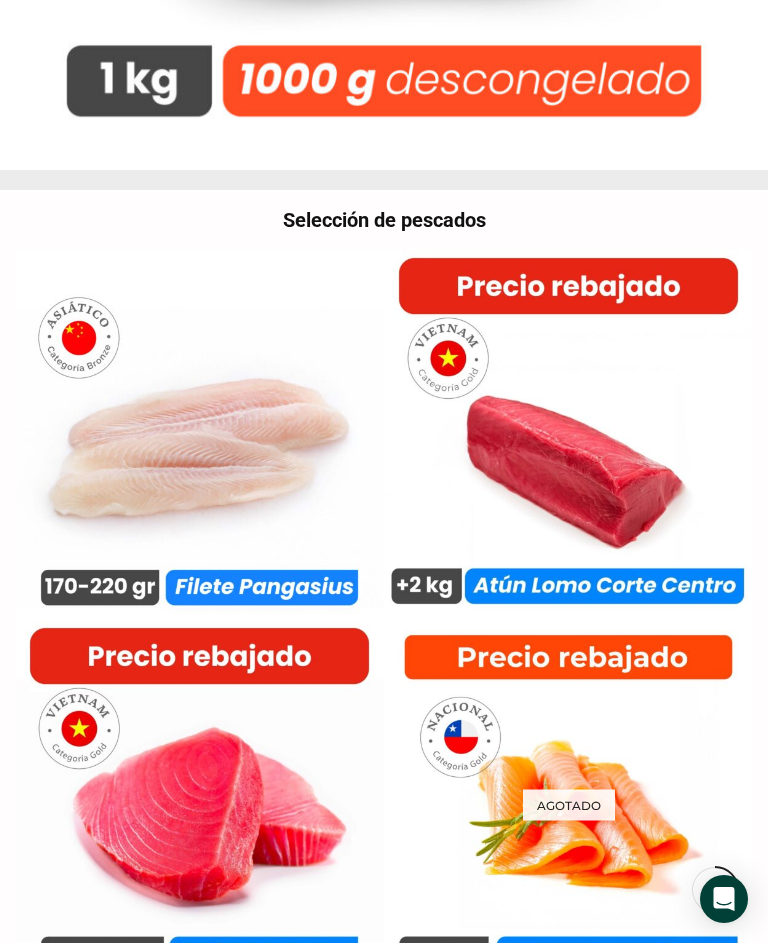 click at bounding box center (568, 434) 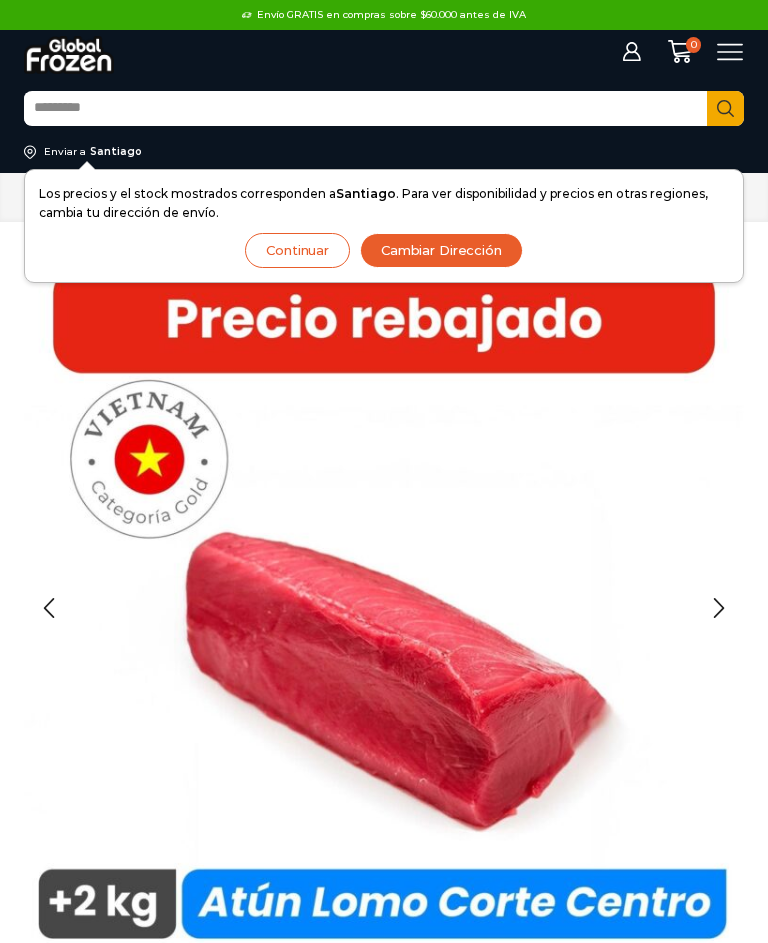 scroll, scrollTop: 0, scrollLeft: 0, axis: both 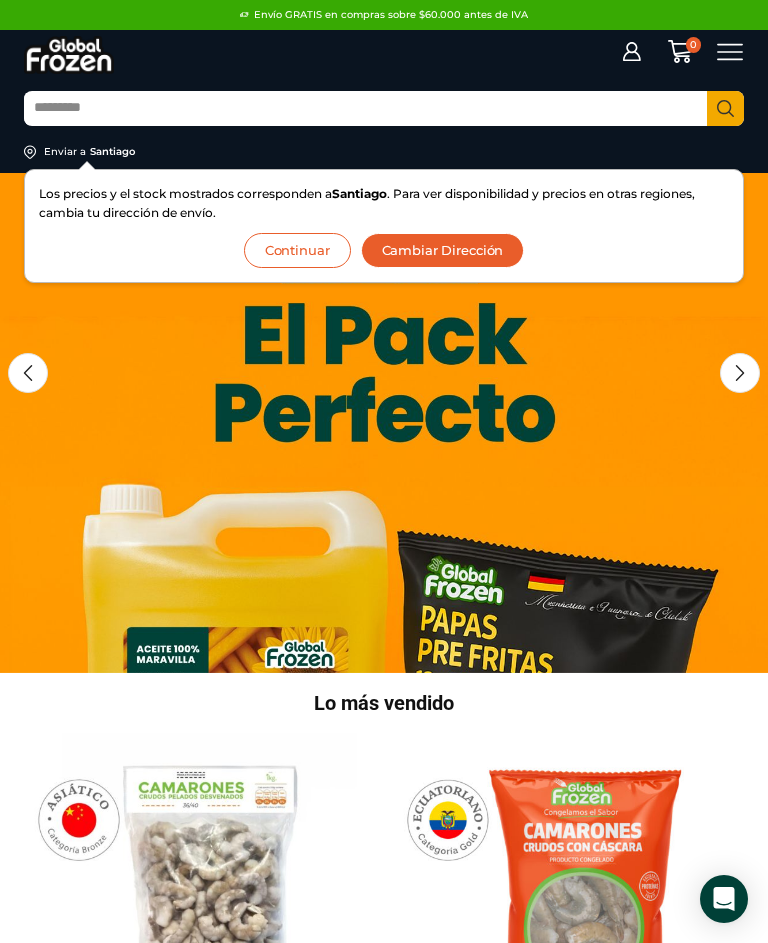 click 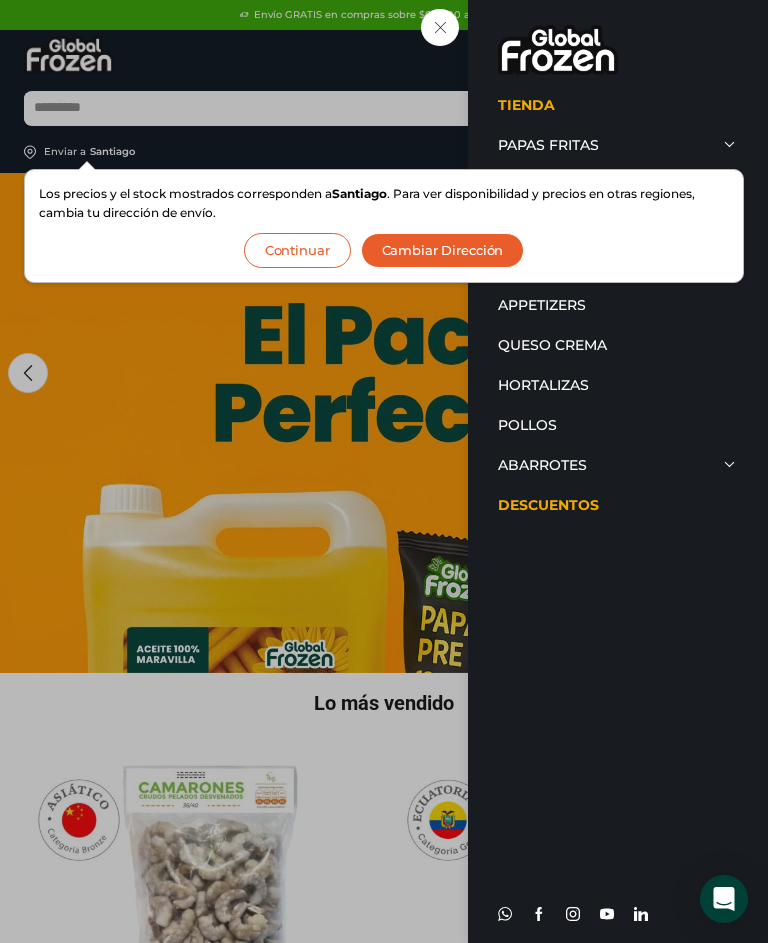 click on "Pollos" at bounding box center (618, 425) 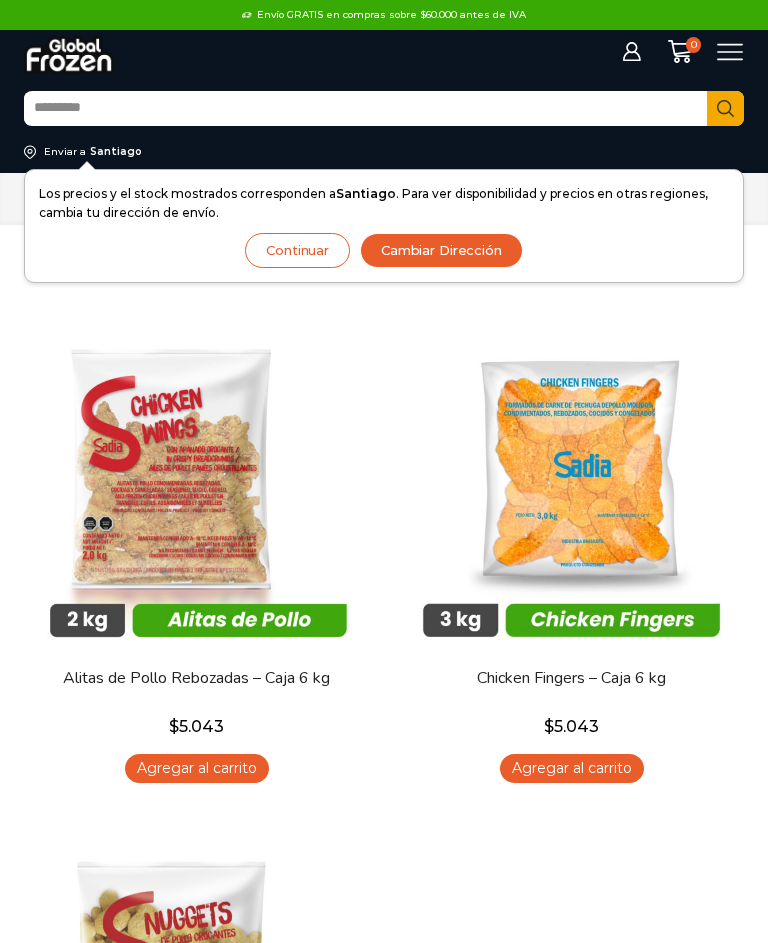 scroll, scrollTop: 0, scrollLeft: 0, axis: both 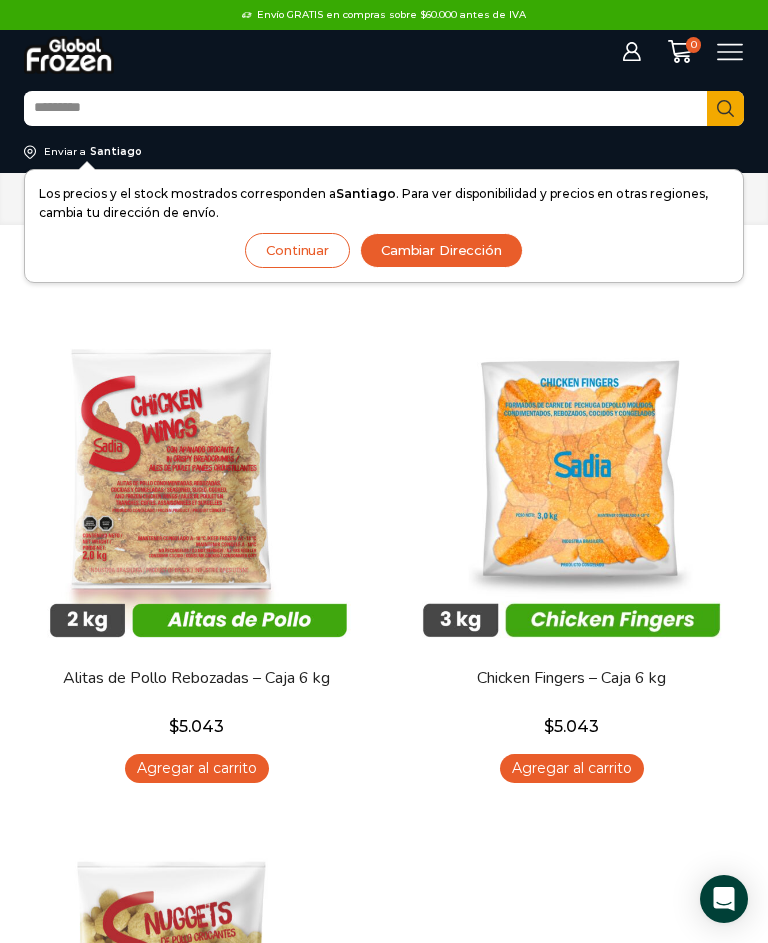 click 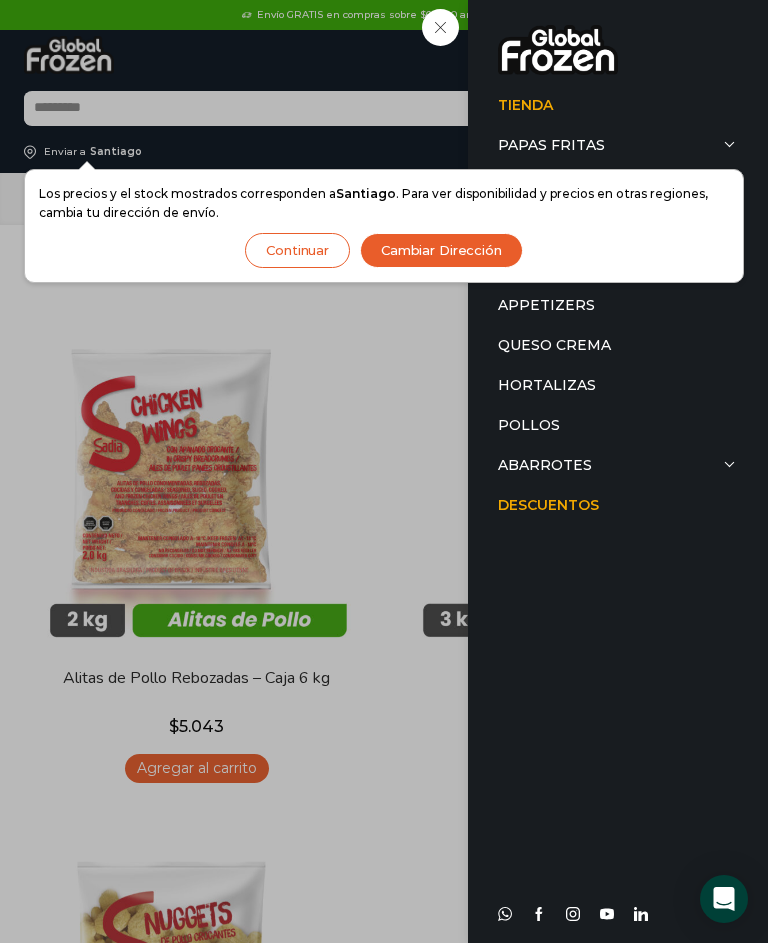 click on "Continuar" at bounding box center [297, 250] 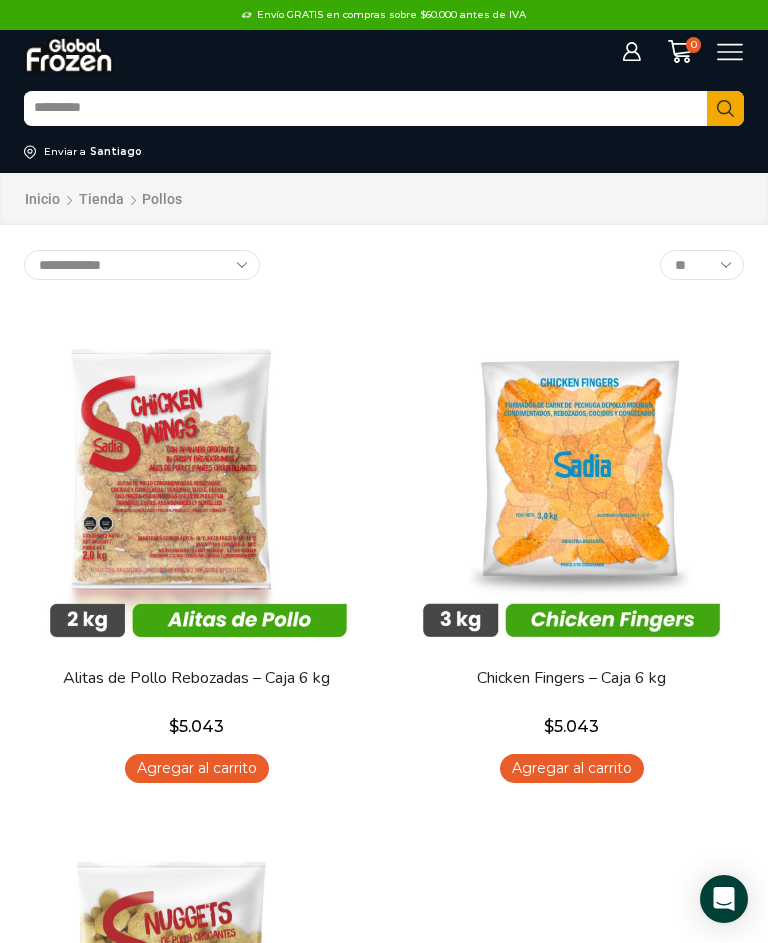 click on "** ** ** *****" at bounding box center (702, 265) 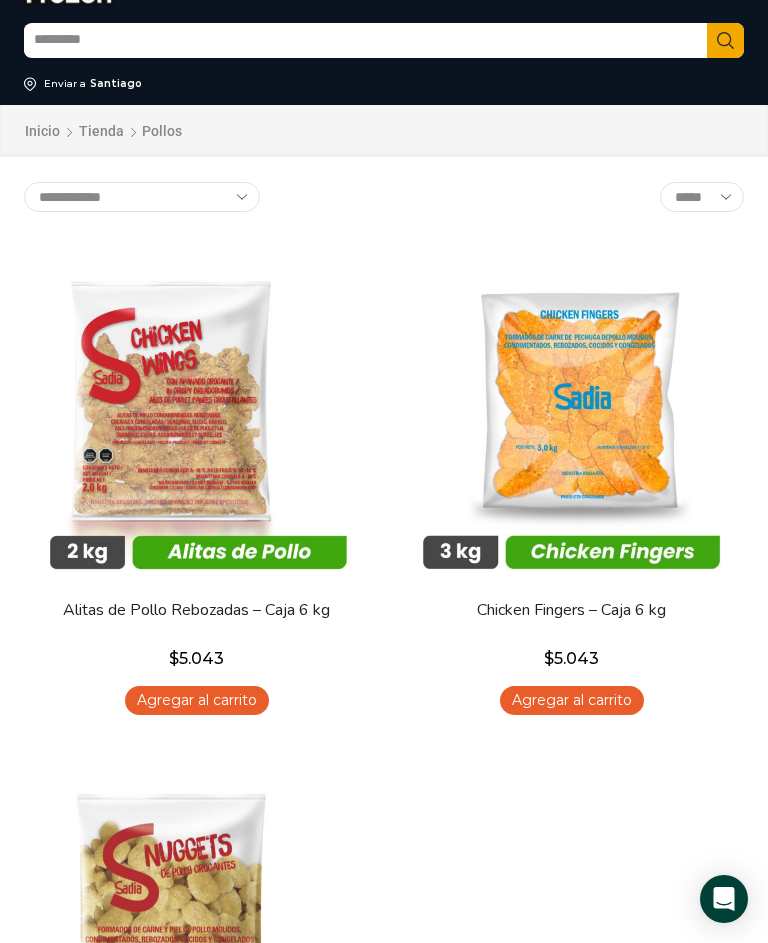 scroll, scrollTop: 0, scrollLeft: 0, axis: both 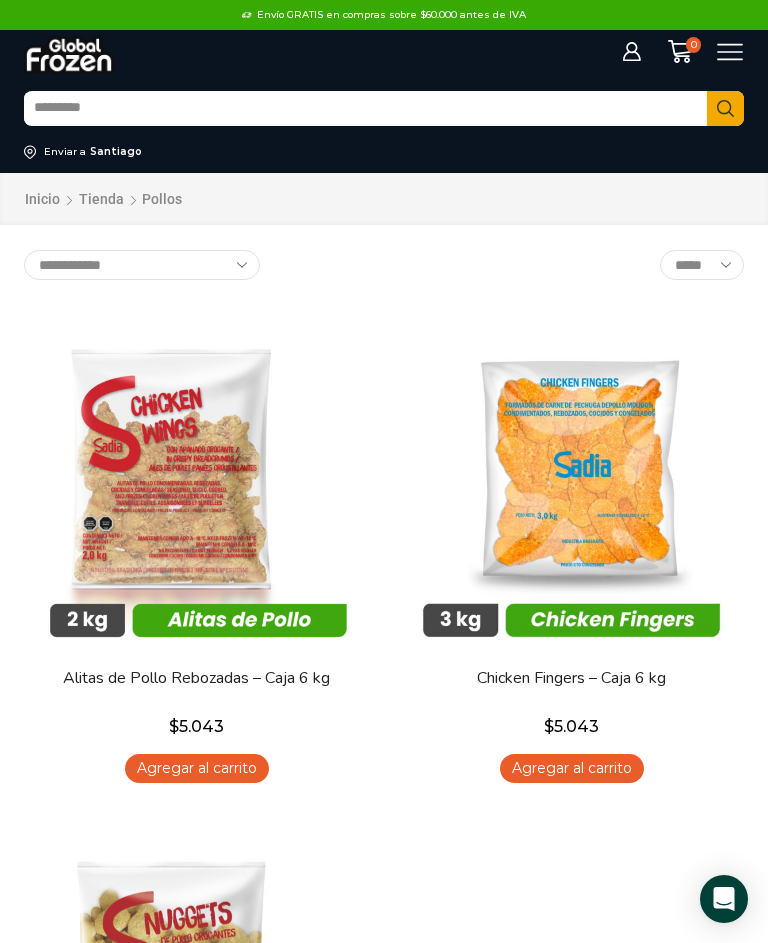 click 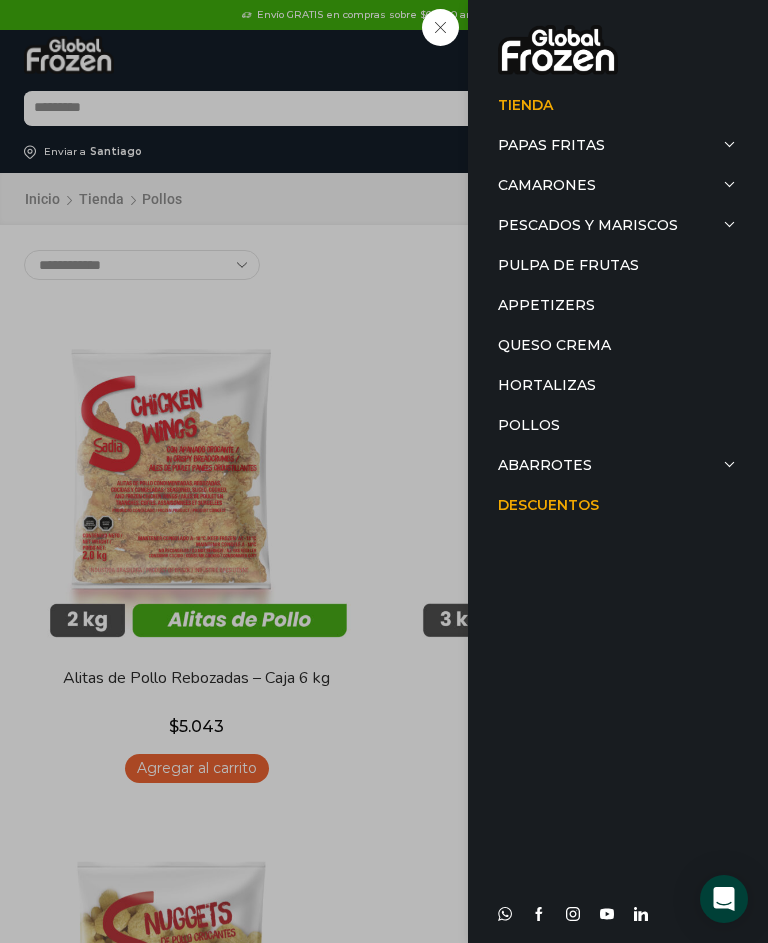 click at bounding box center (731, 225) 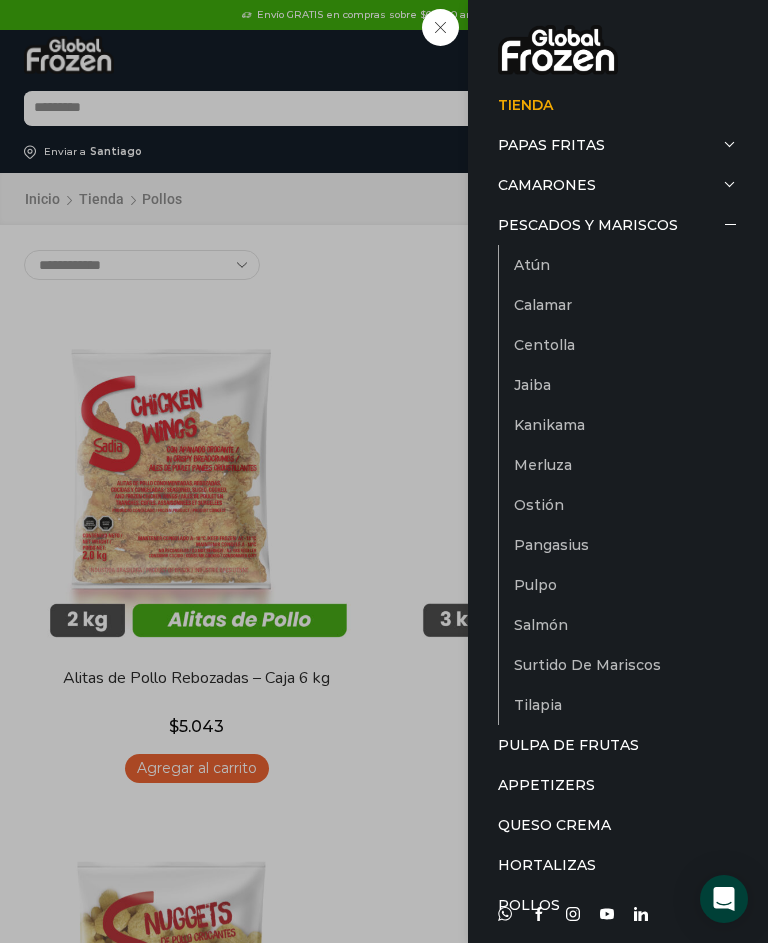 click on "Salmón" at bounding box center (626, 625) 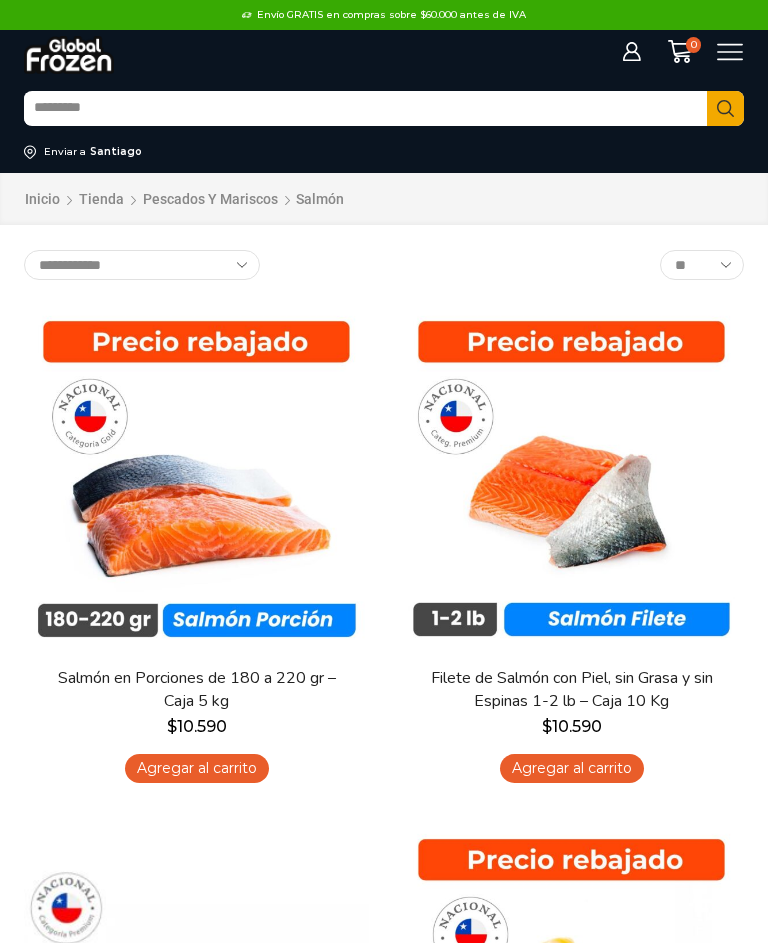 scroll, scrollTop: 0, scrollLeft: 0, axis: both 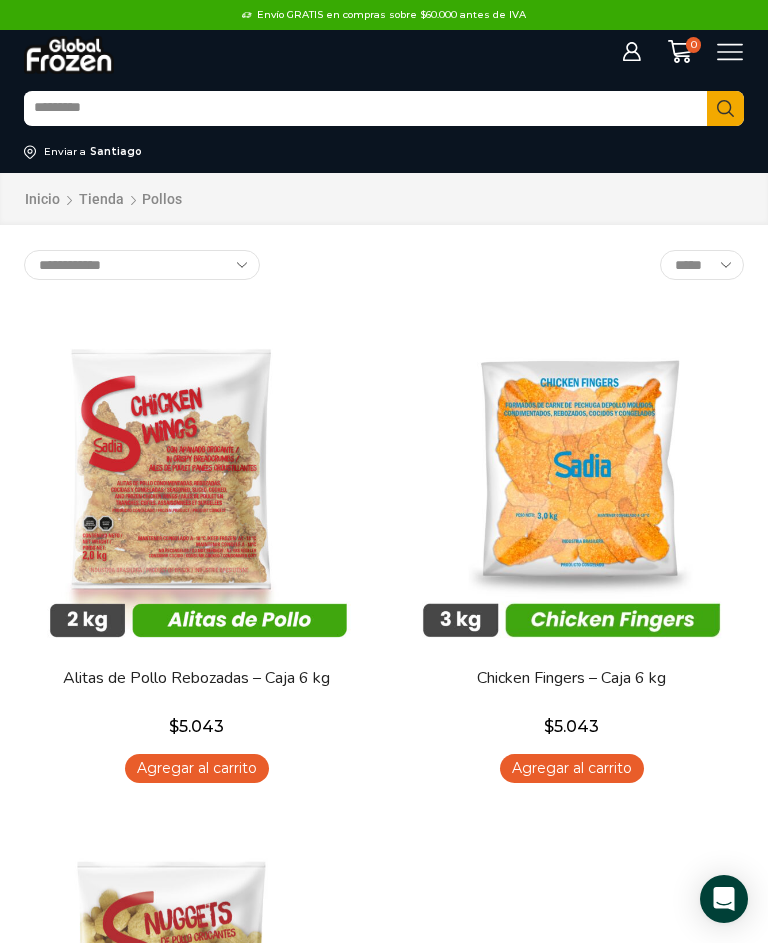 click 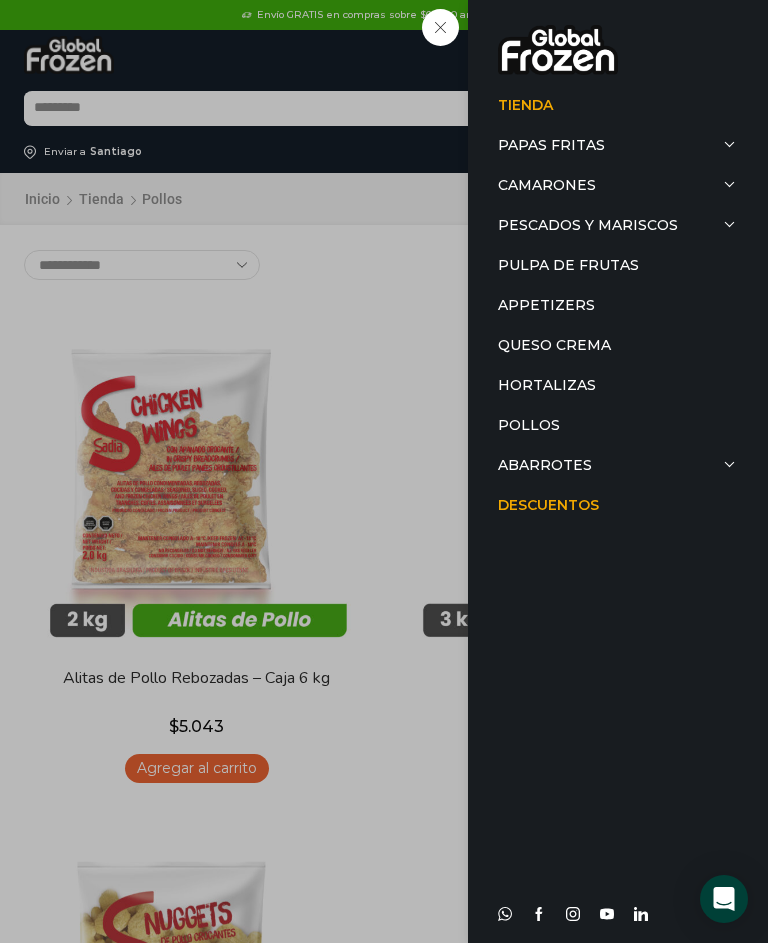 click at bounding box center [731, 225] 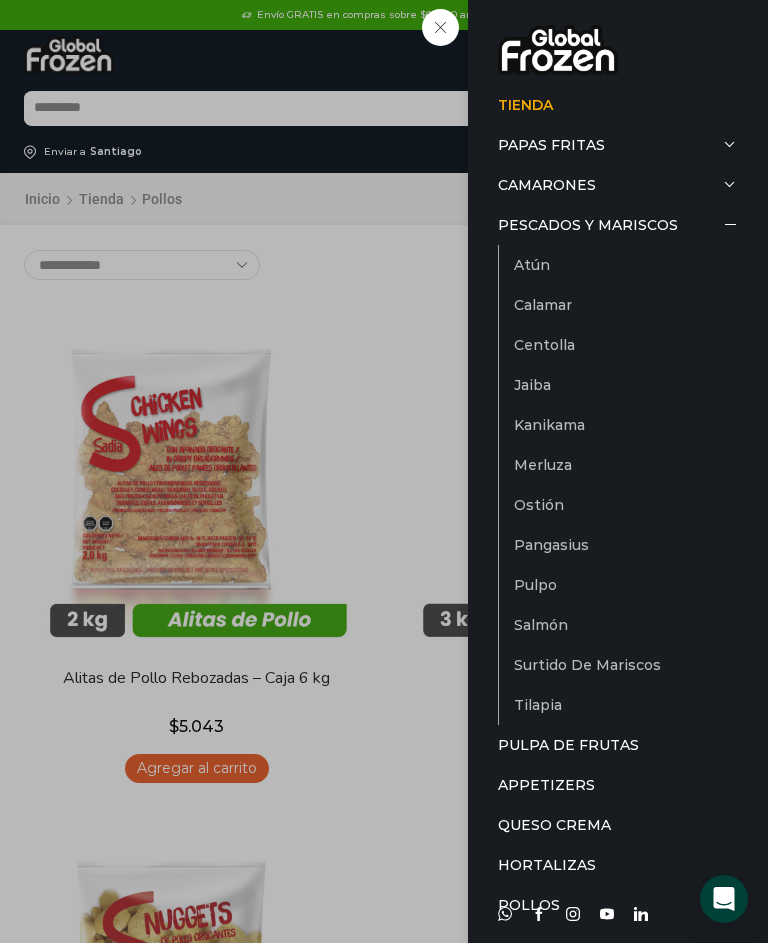 click on "Merluza" at bounding box center (626, 465) 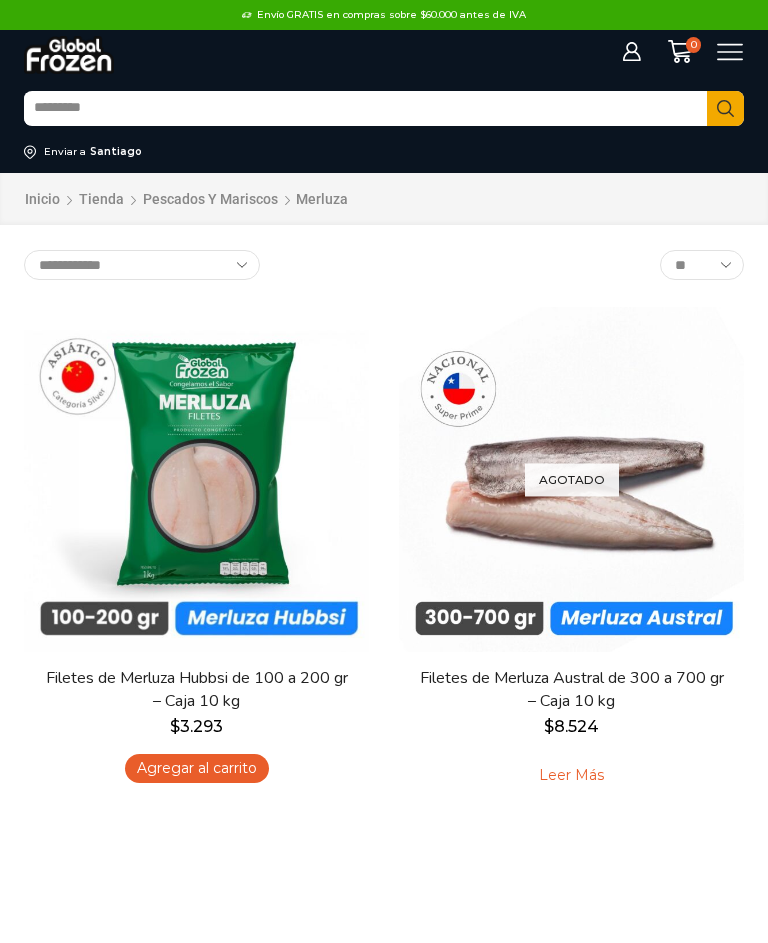scroll, scrollTop: 0, scrollLeft: 0, axis: both 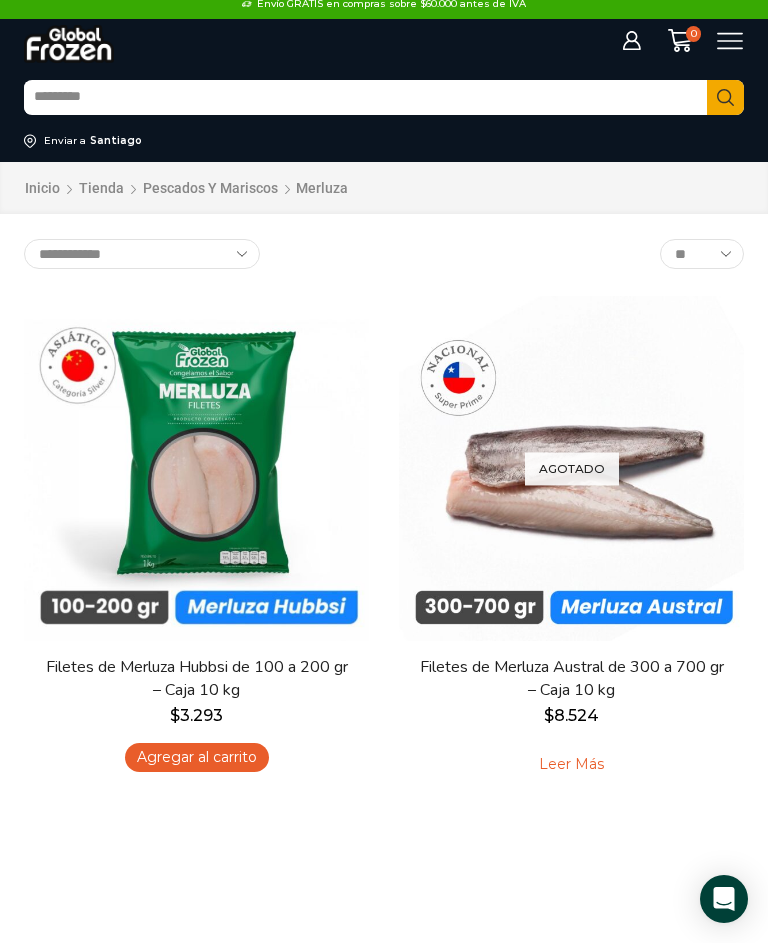 click 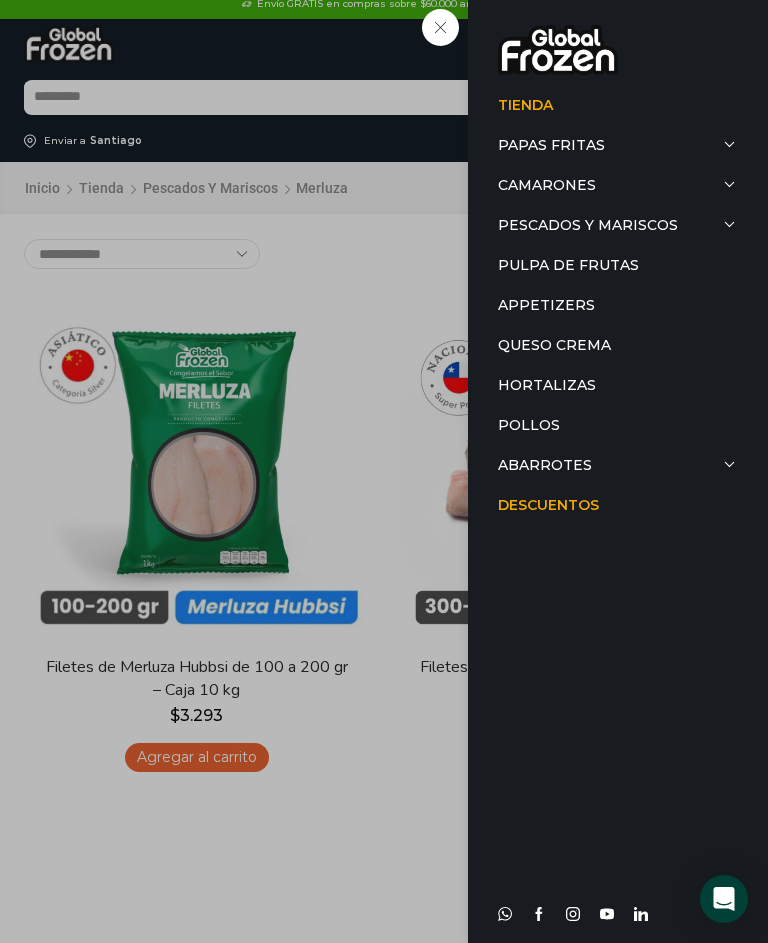 click on "Pescados y Mariscos" at bounding box center [618, 225] 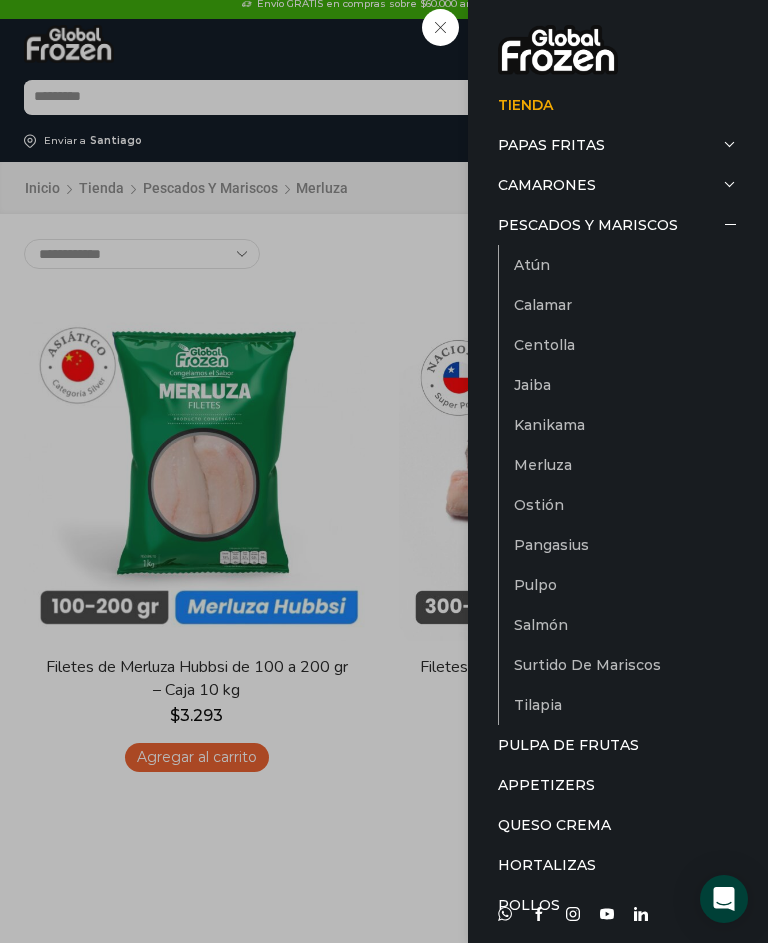 click on "Atún" at bounding box center [626, 265] 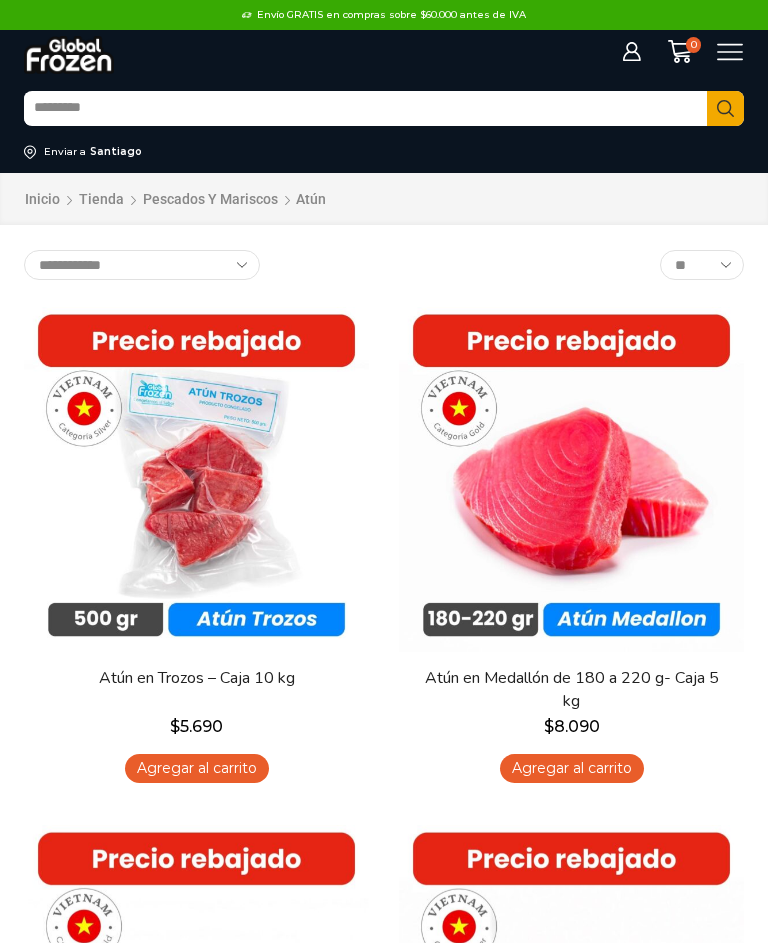 scroll, scrollTop: 0, scrollLeft: 0, axis: both 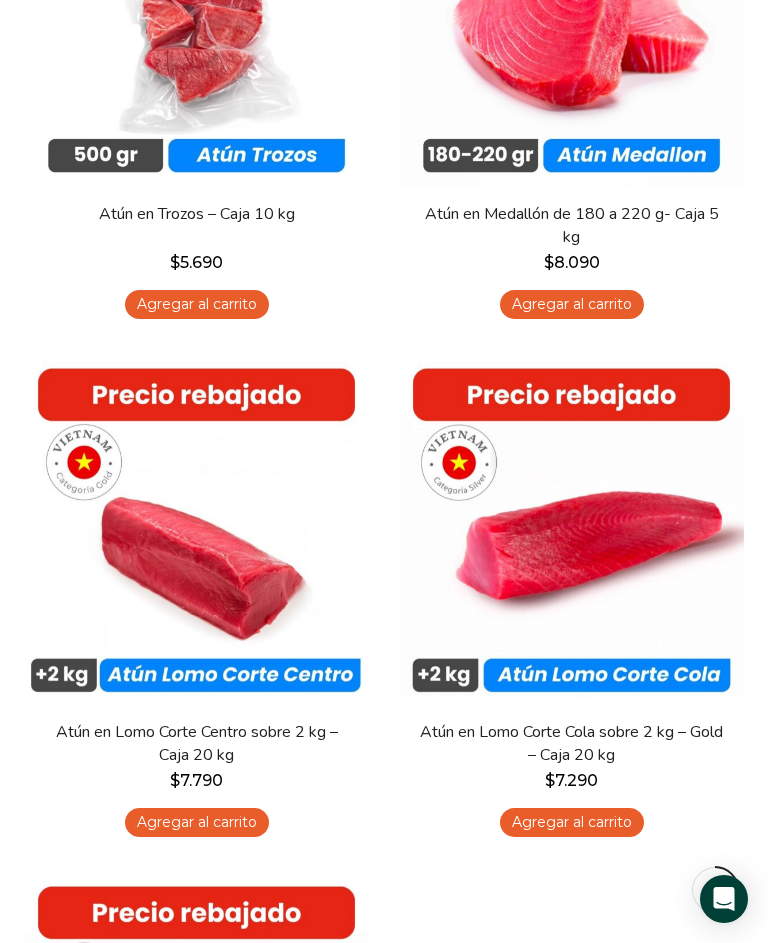 click on "Atún en Medallón de 180 a 220 g- Caja 5 kg" at bounding box center (571, 226) 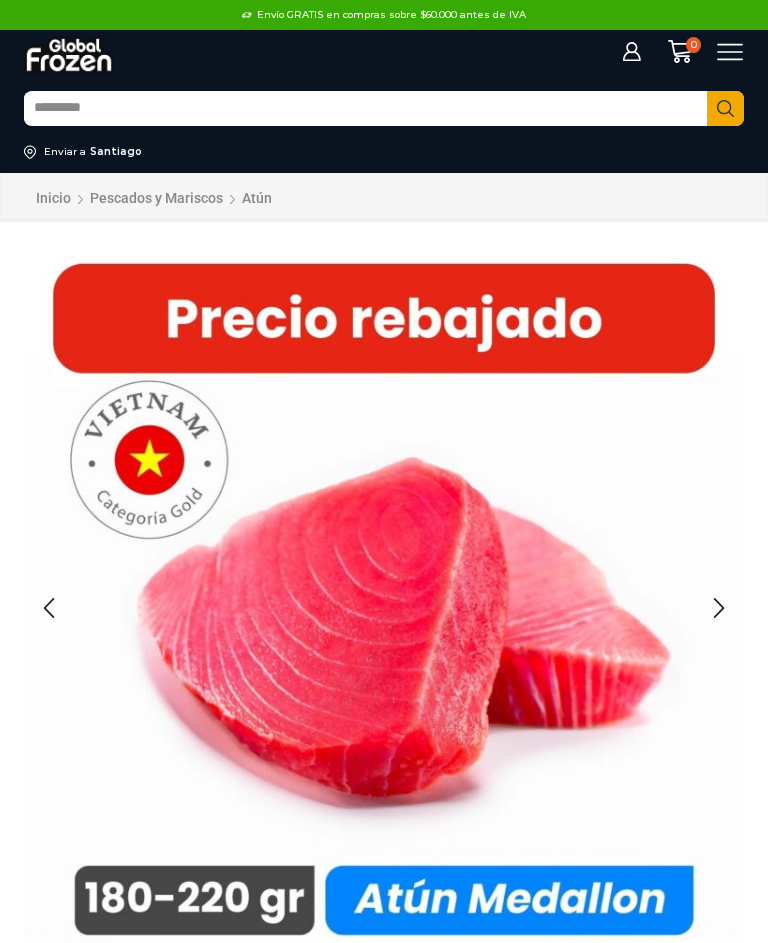 scroll, scrollTop: 0, scrollLeft: 0, axis: both 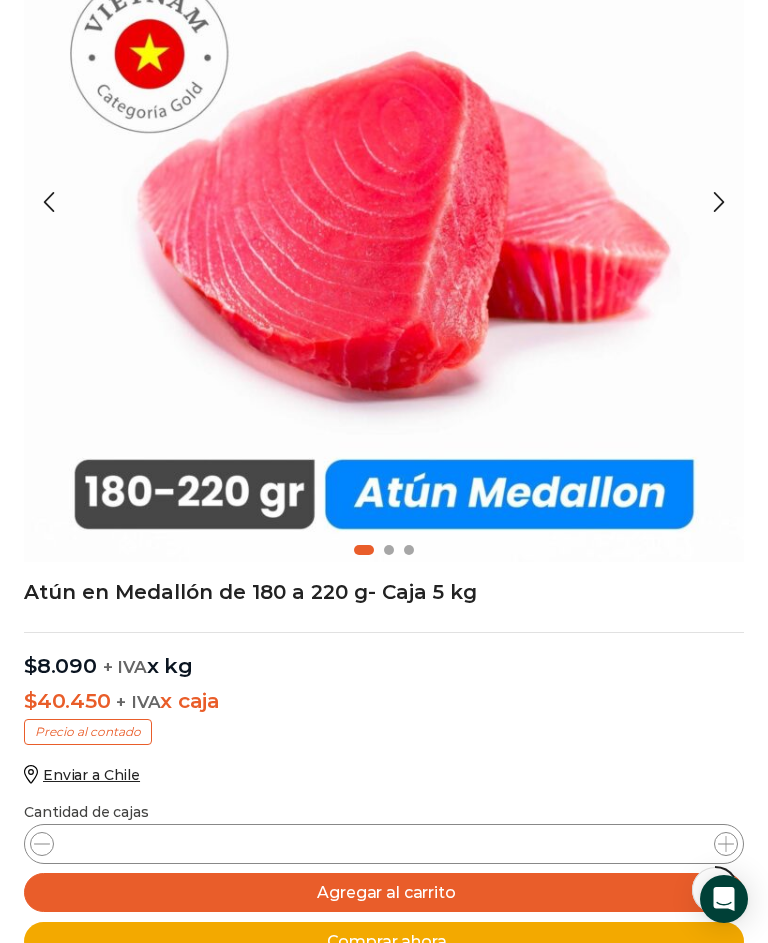 click at bounding box center [719, 202] 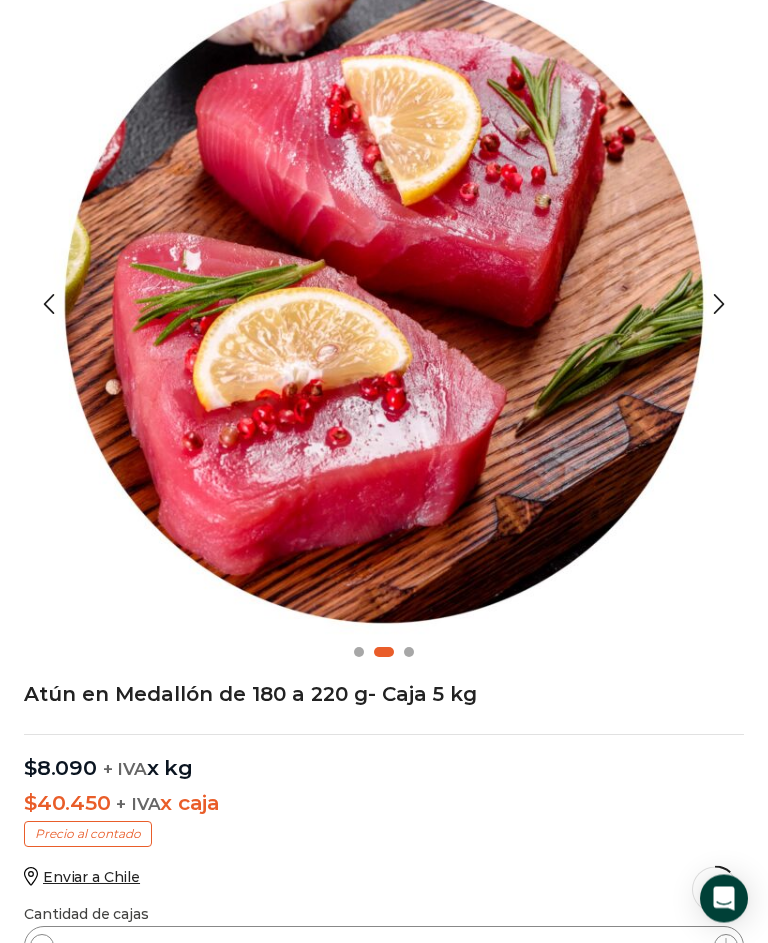 scroll, scrollTop: 304, scrollLeft: 0, axis: vertical 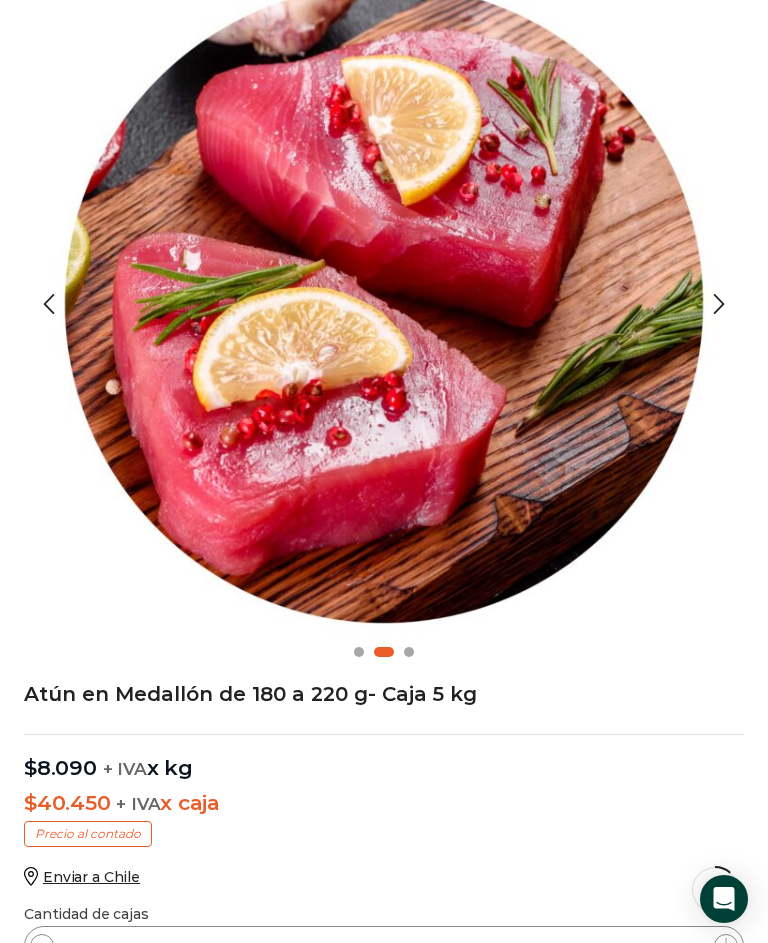 click at bounding box center (49, 304) 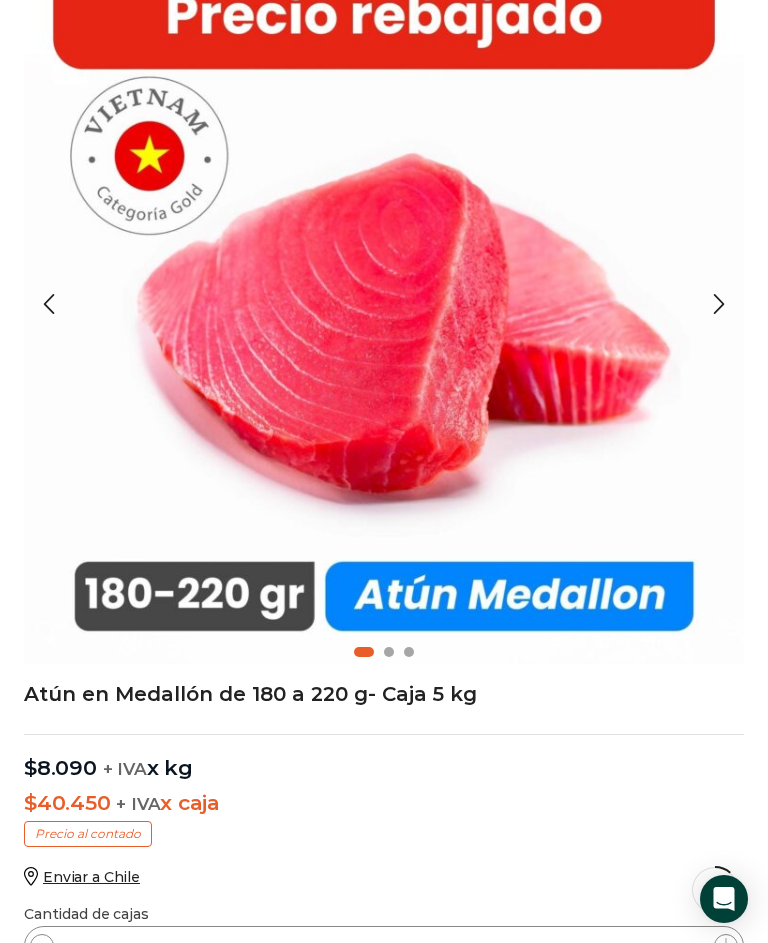 click at bounding box center [719, 304] 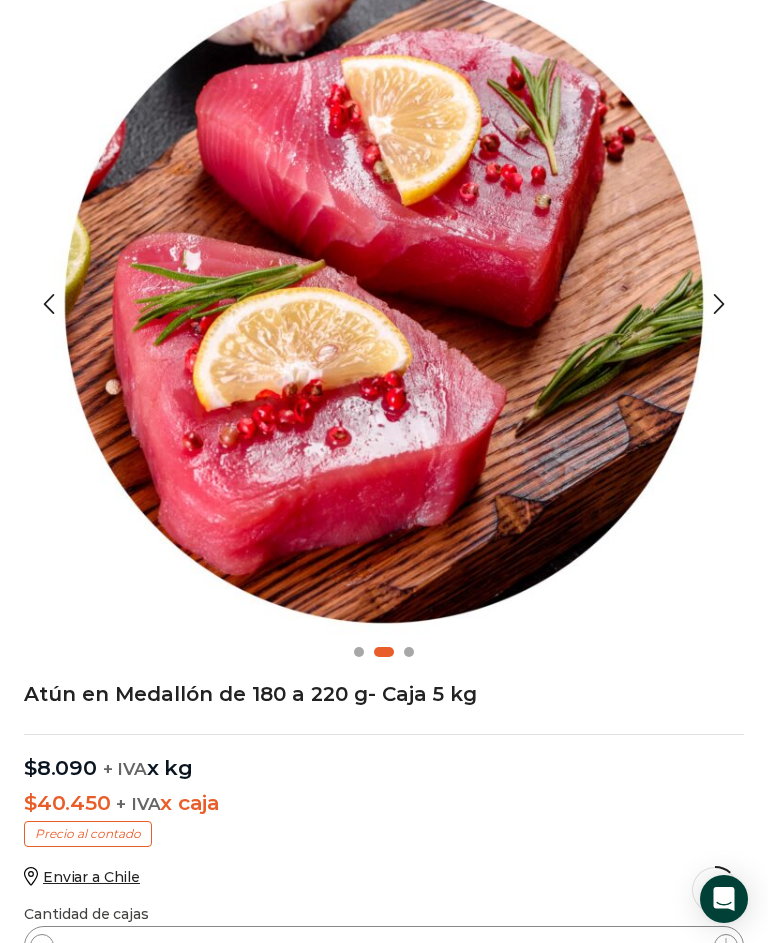 click at bounding box center [719, 304] 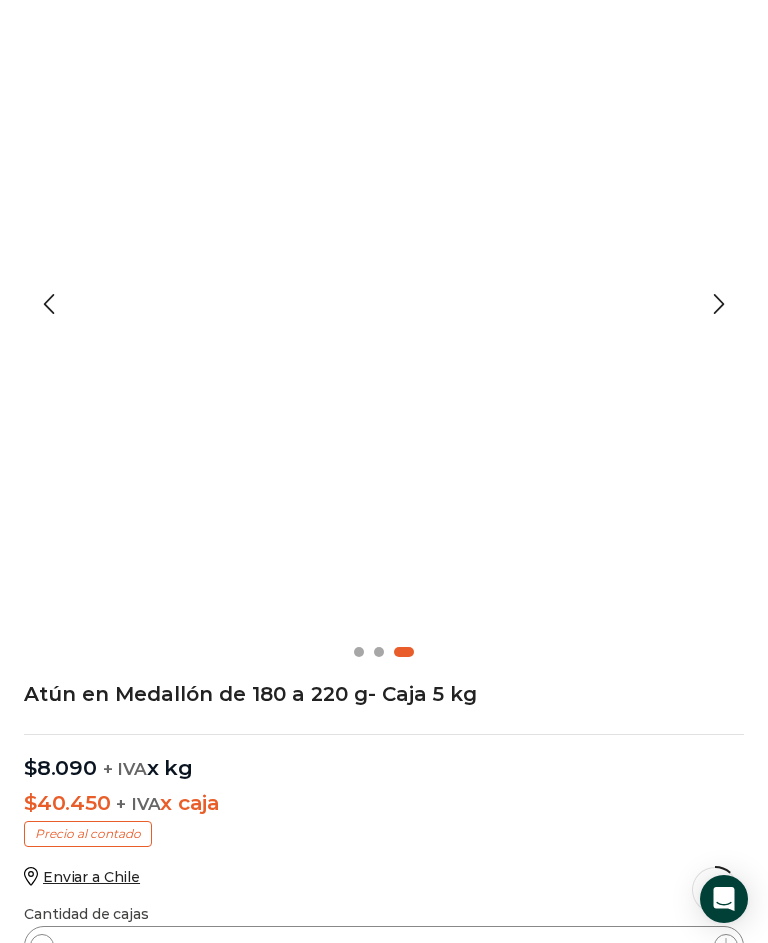 click at bounding box center [719, 304] 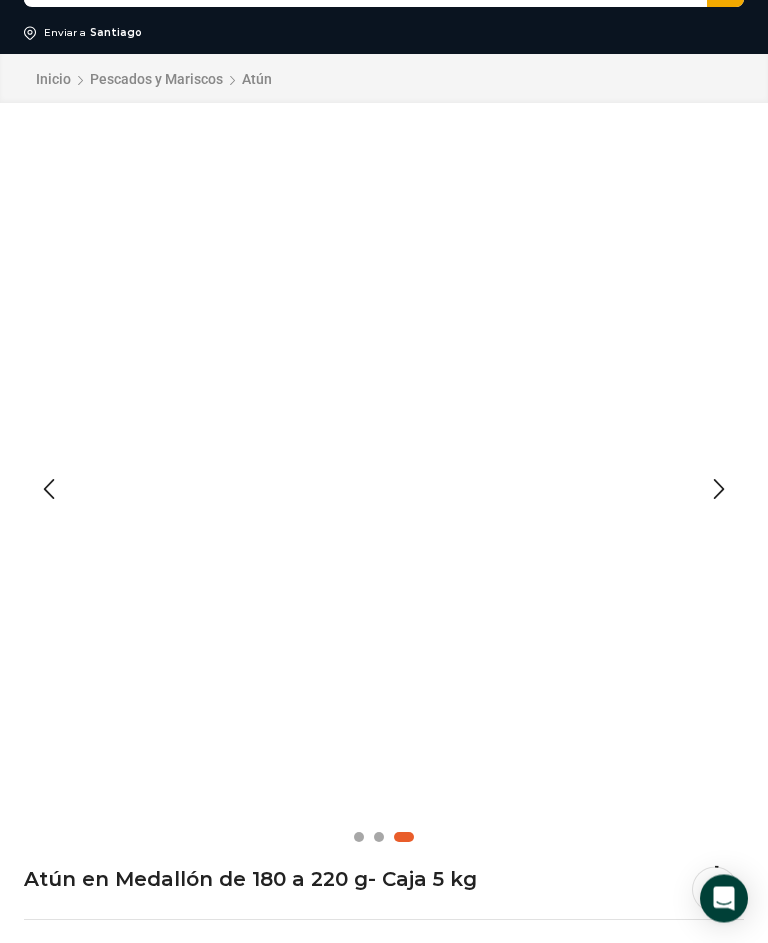 scroll, scrollTop: 0, scrollLeft: 0, axis: both 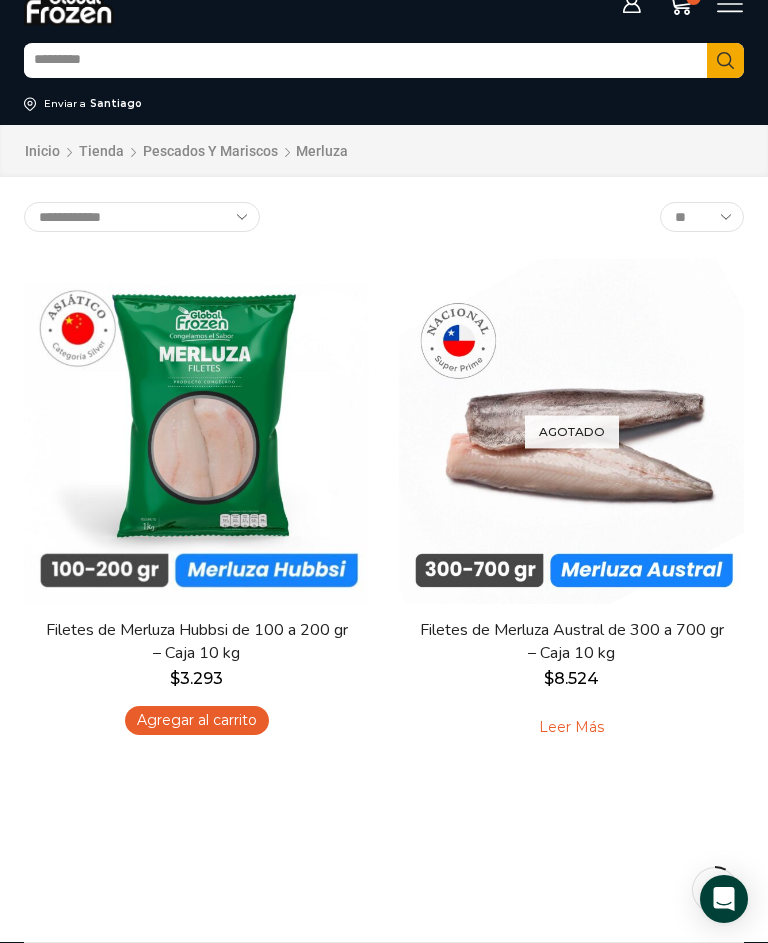click 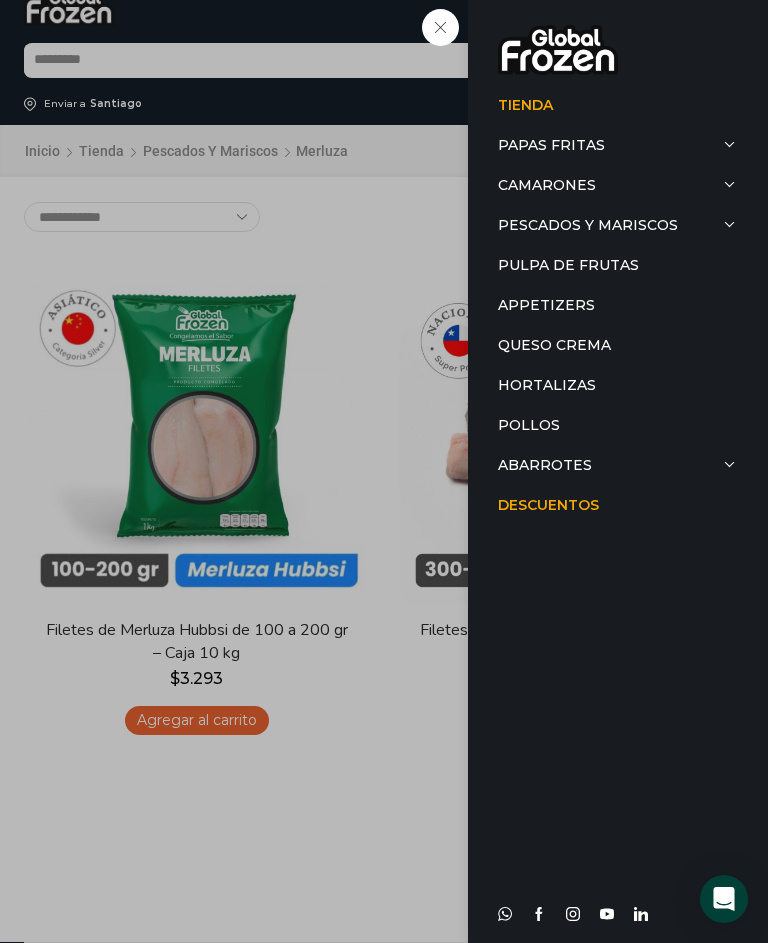 click on "Papas Fritas" at bounding box center (618, 145) 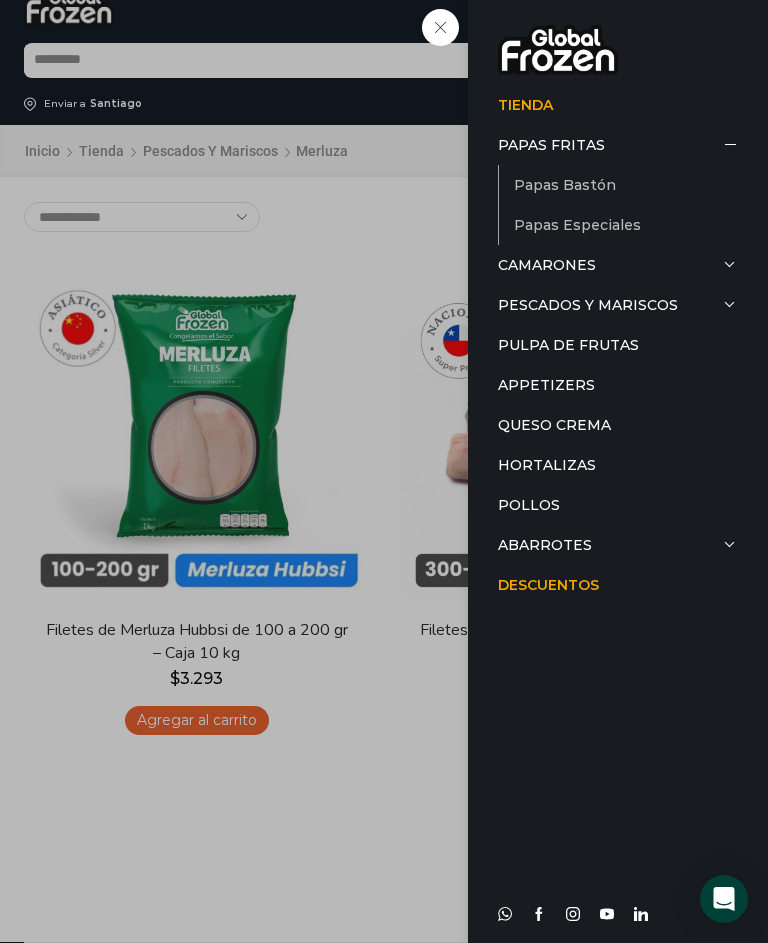 click on "Papas Bastón" at bounding box center (626, 185) 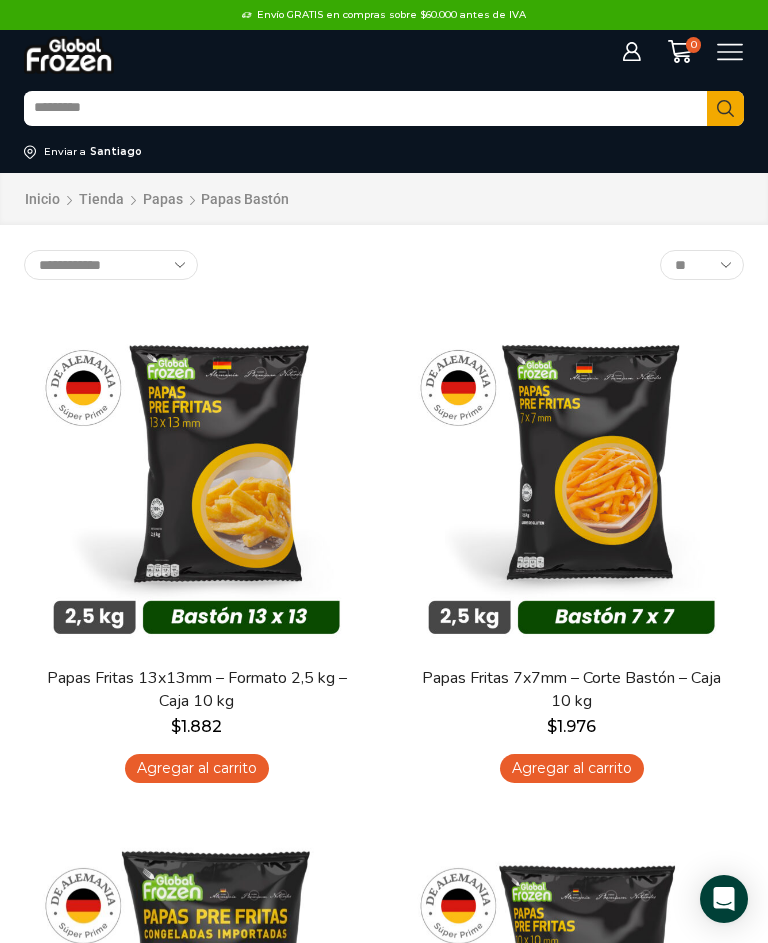 scroll, scrollTop: 0, scrollLeft: 0, axis: both 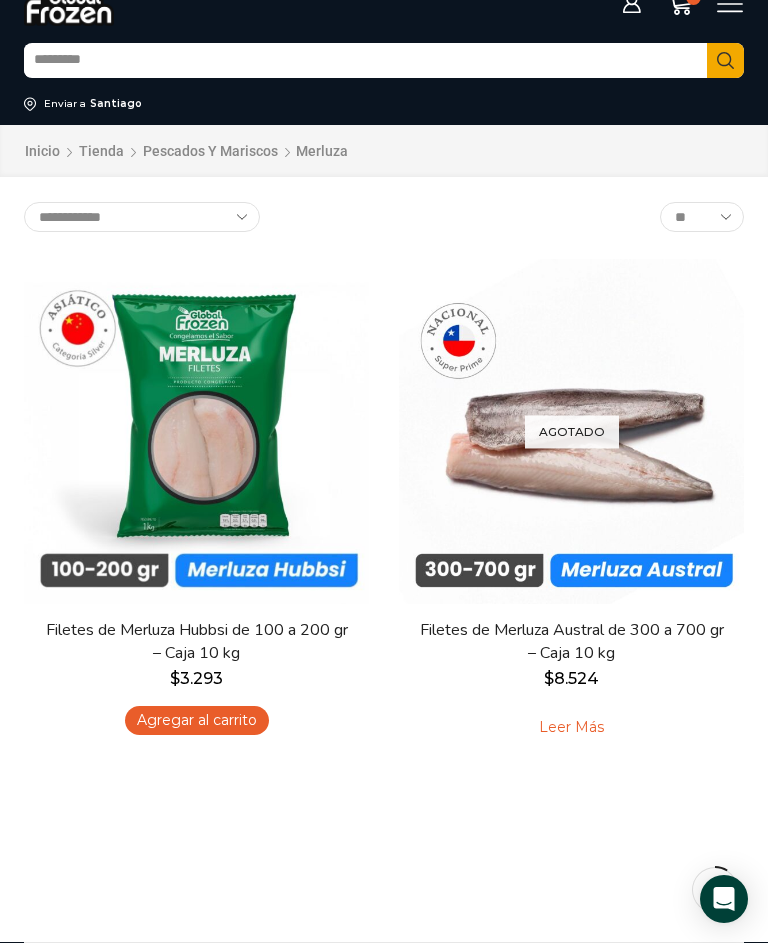 click 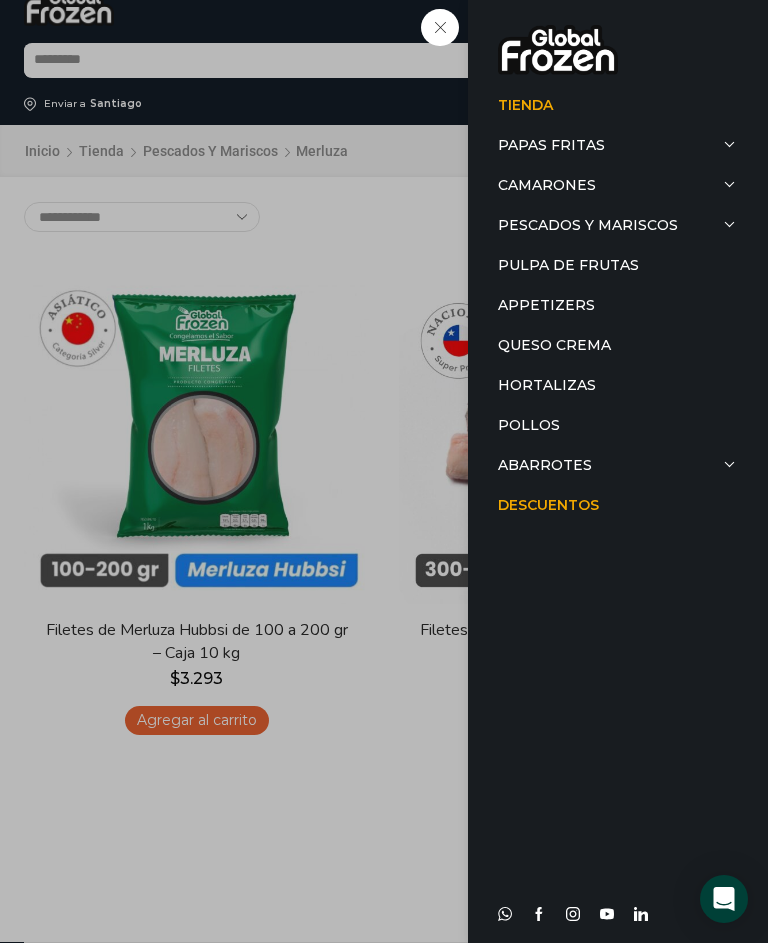 click on "Papas Fritas" at bounding box center [618, 145] 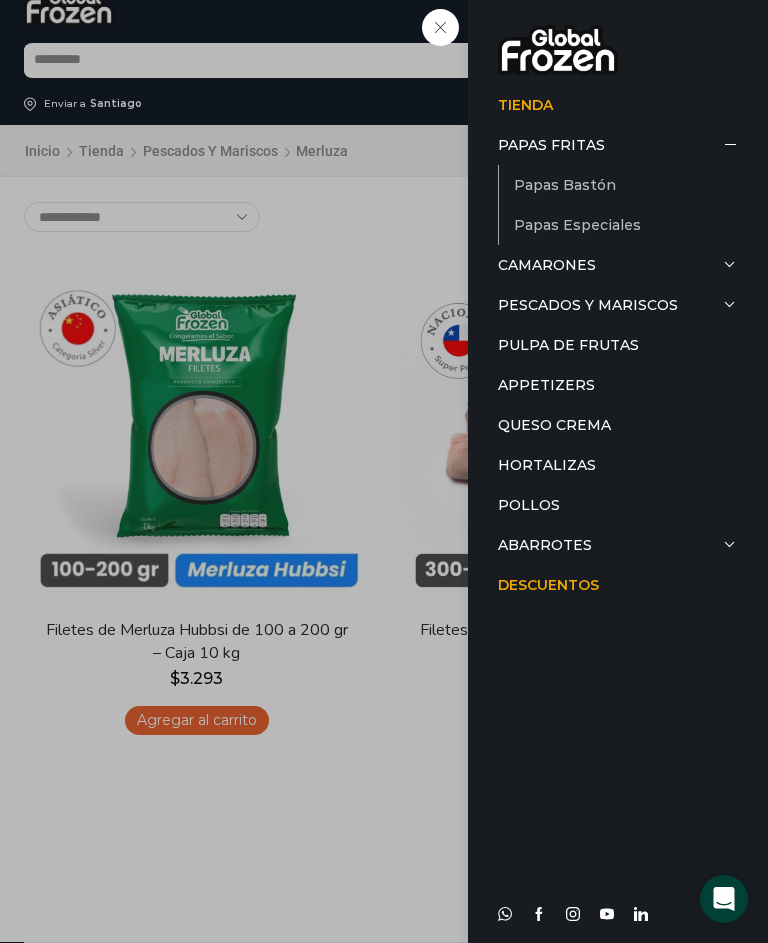 click on "Papas Especiales" at bounding box center (626, 225) 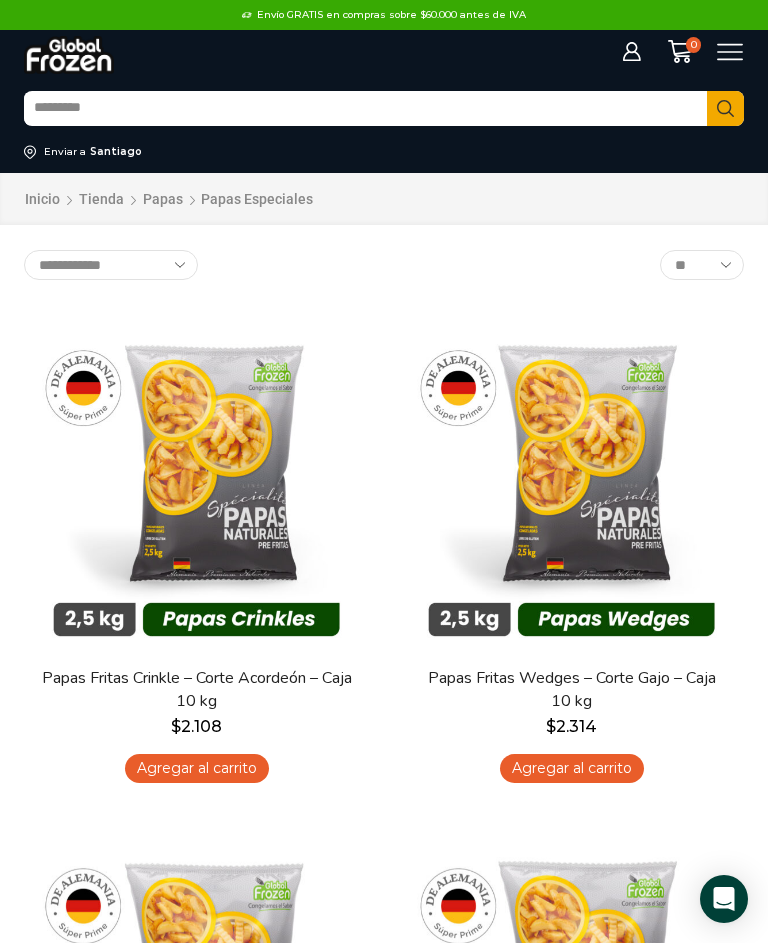 scroll, scrollTop: 0, scrollLeft: 0, axis: both 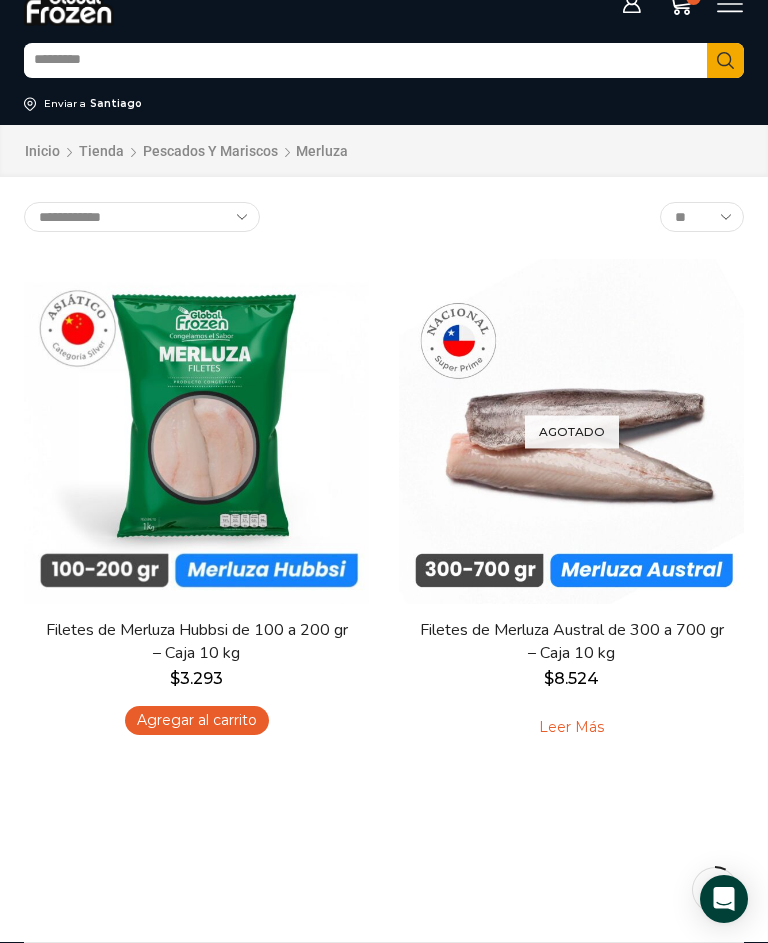 click on "Iniciar sesión
Mi cuenta
Login
Register
Iniciar sesión
Por favor ingrese sus datos
Iniciar sesión
Se envió un mensaje de WhatsApp con el código de verificación a tu [PHONE]
*" at bounding box center [696, 4] 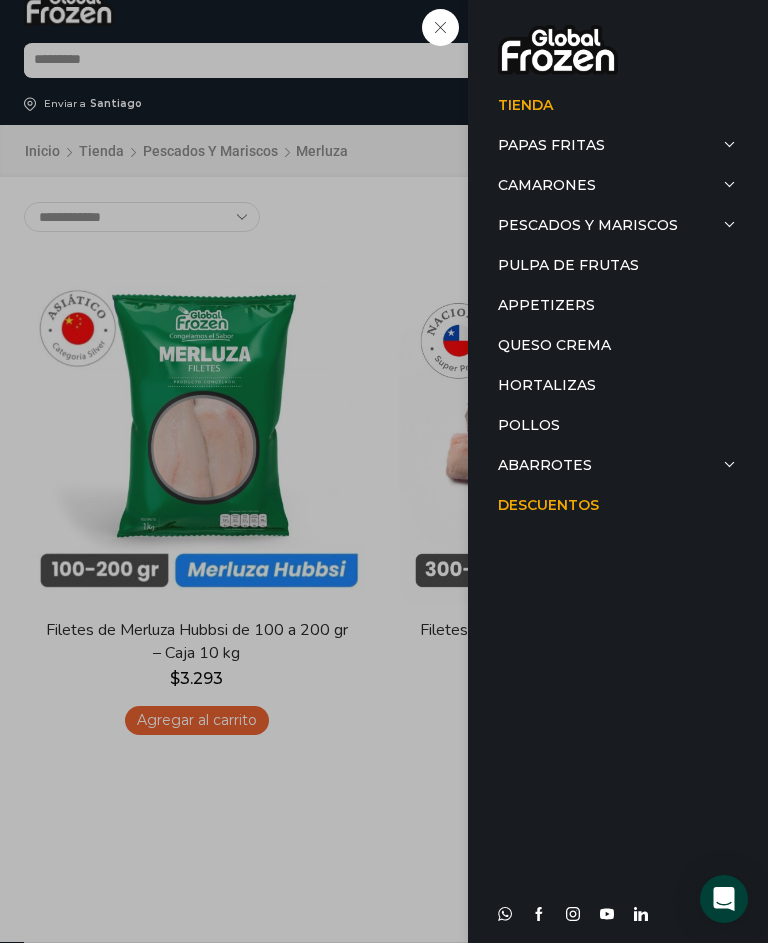 click on "Pulpa de Frutas" at bounding box center [618, 265] 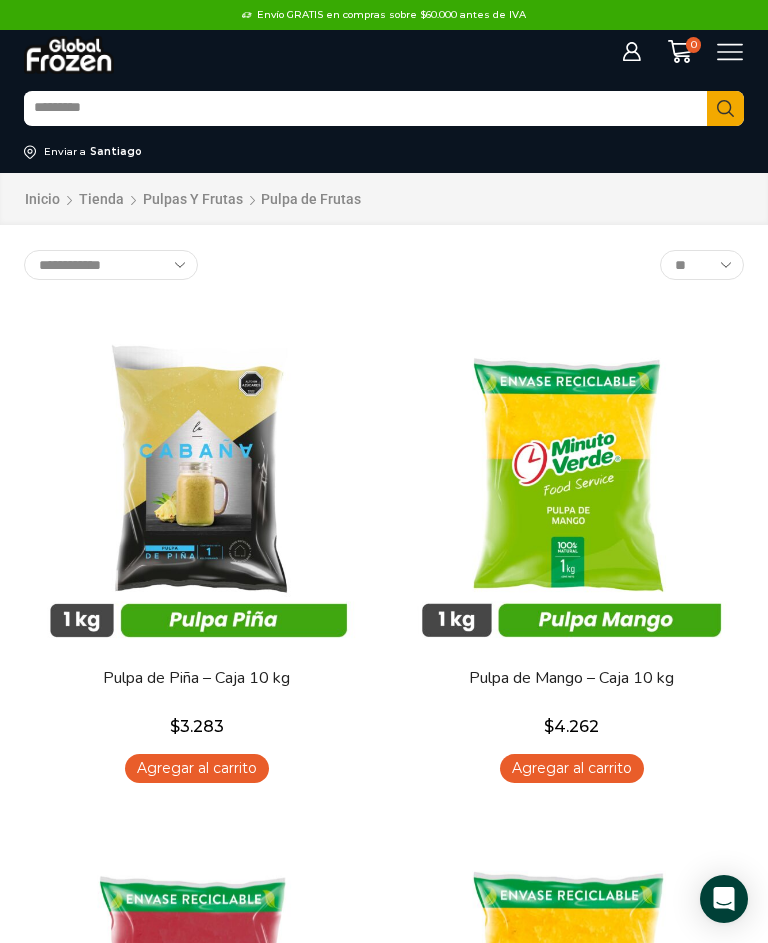 scroll, scrollTop: 0, scrollLeft: 0, axis: both 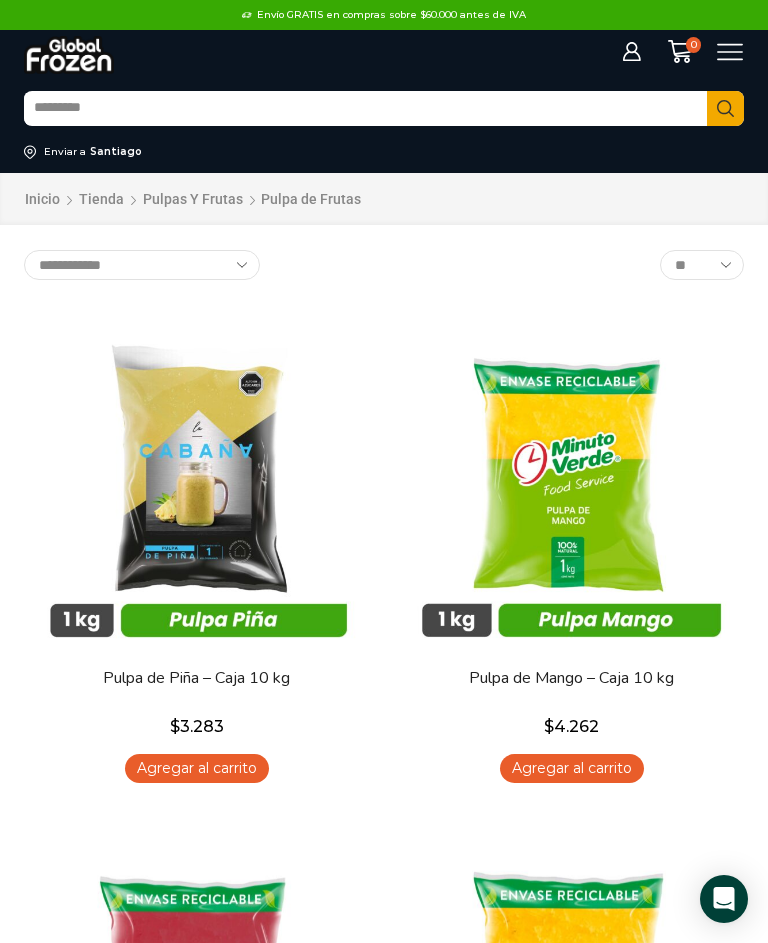 click 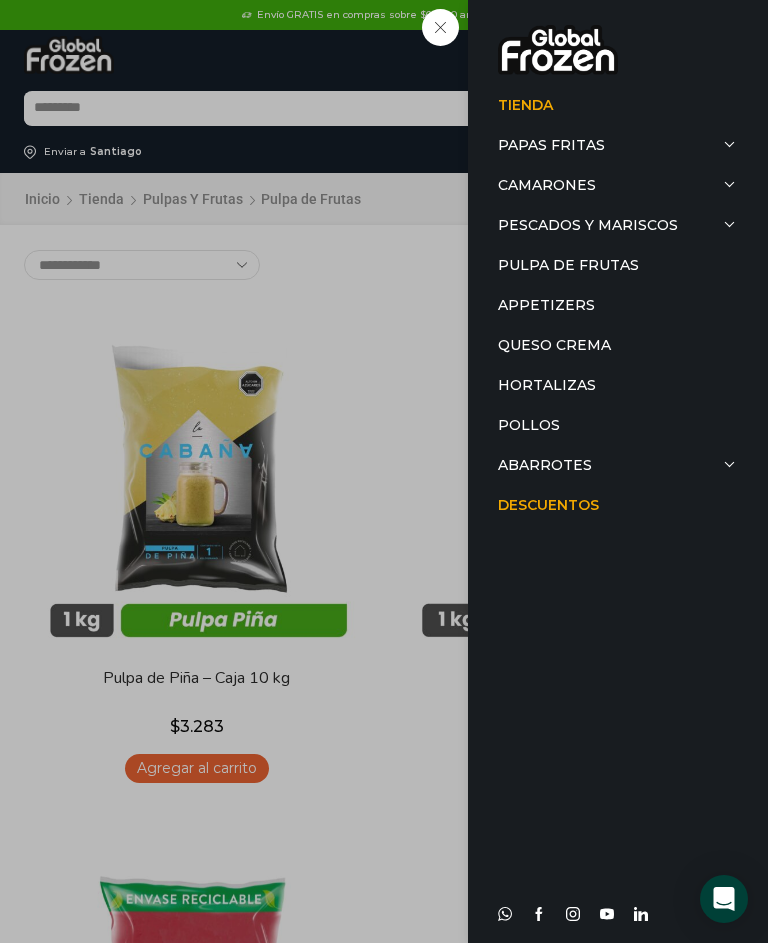 click on "Appetizers" at bounding box center (618, 305) 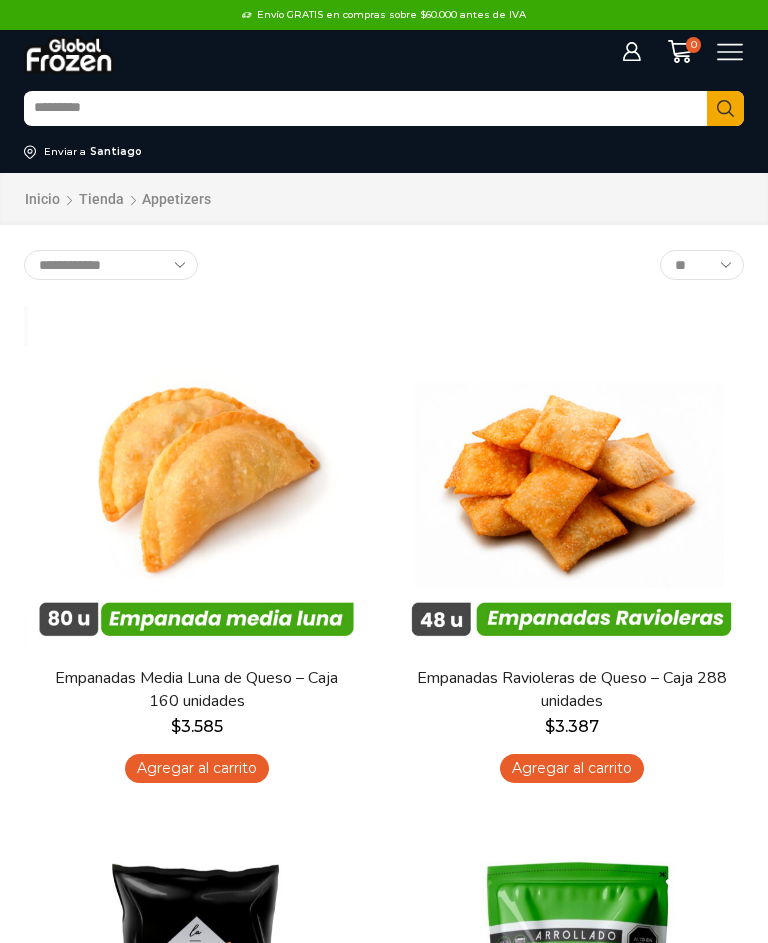 scroll, scrollTop: 0, scrollLeft: 0, axis: both 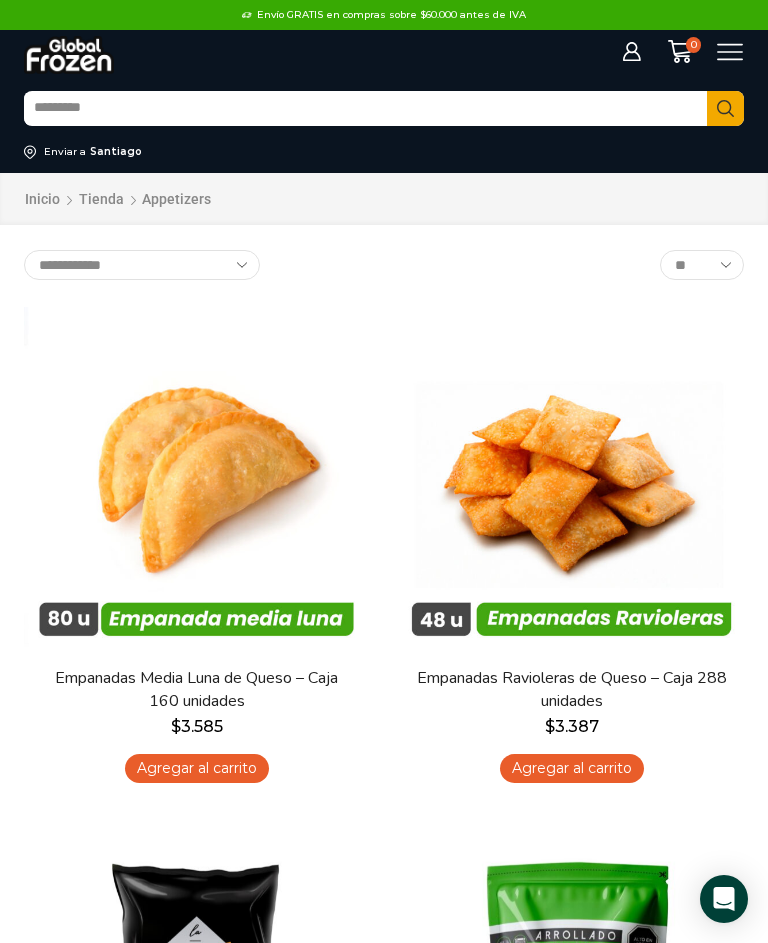 click on "Empanadas Ravioleras de Queso – Caja 288 unidades
$ 3.387
Agregar al carrito" at bounding box center (571, 731) 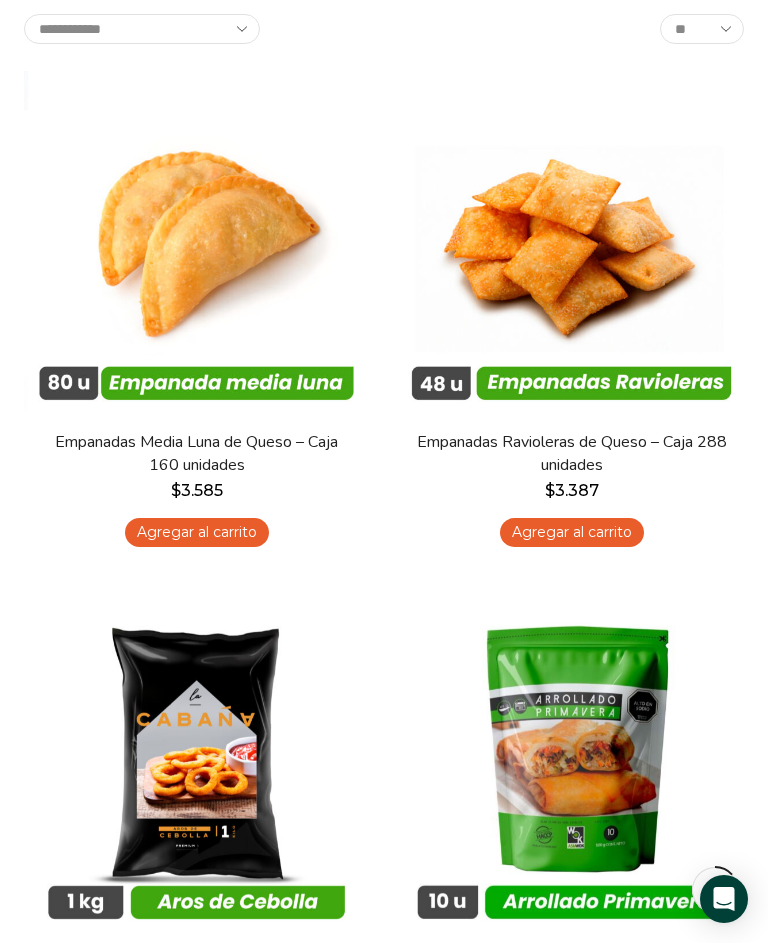 scroll, scrollTop: 0, scrollLeft: 0, axis: both 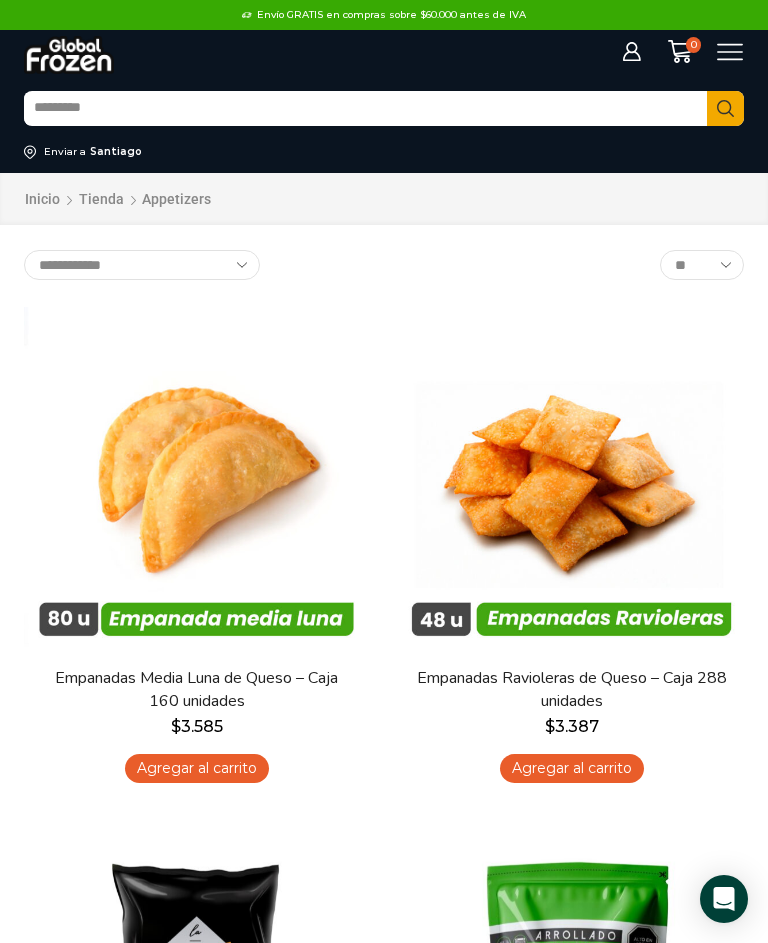 click 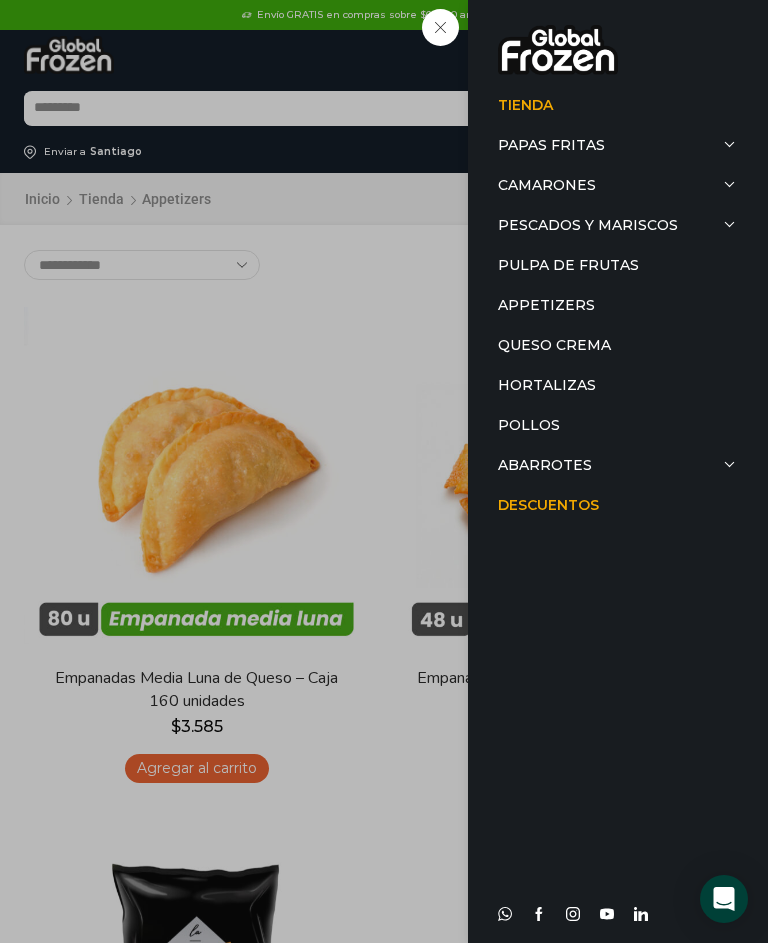 click on "Queso Crema" at bounding box center [618, 345] 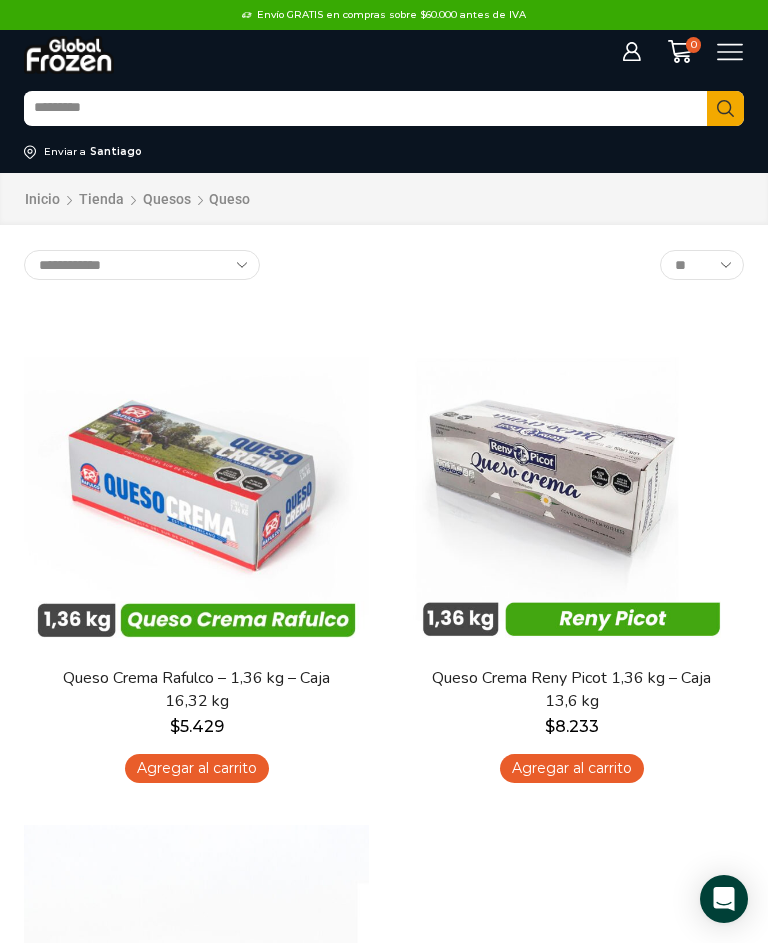 scroll, scrollTop: 0, scrollLeft: 0, axis: both 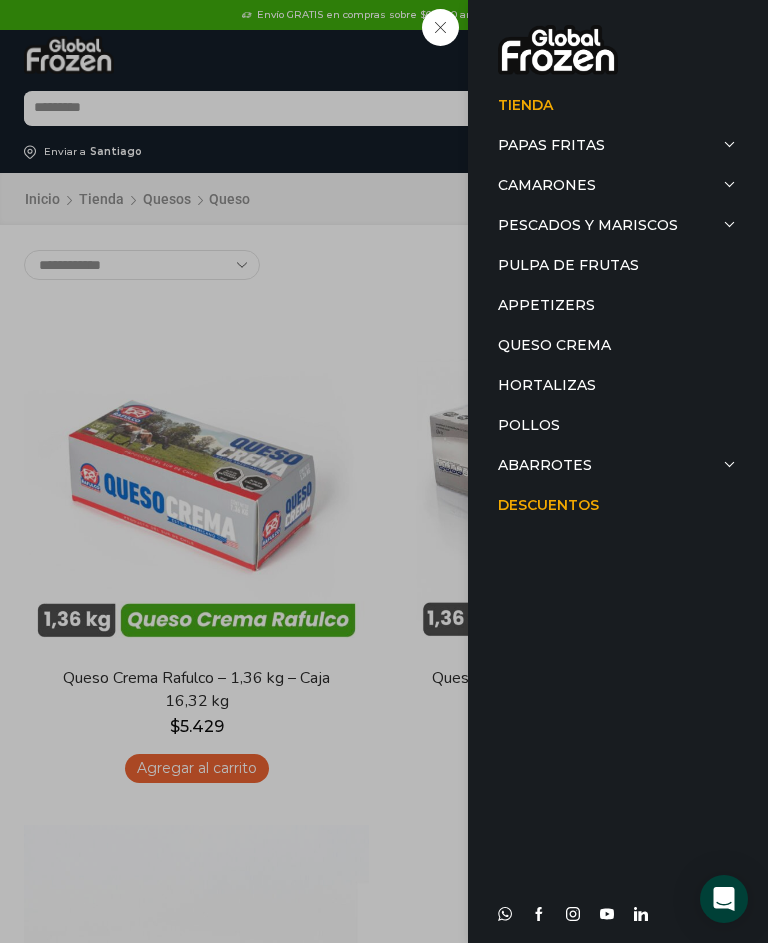 click on "Hortalizas" at bounding box center (618, 385) 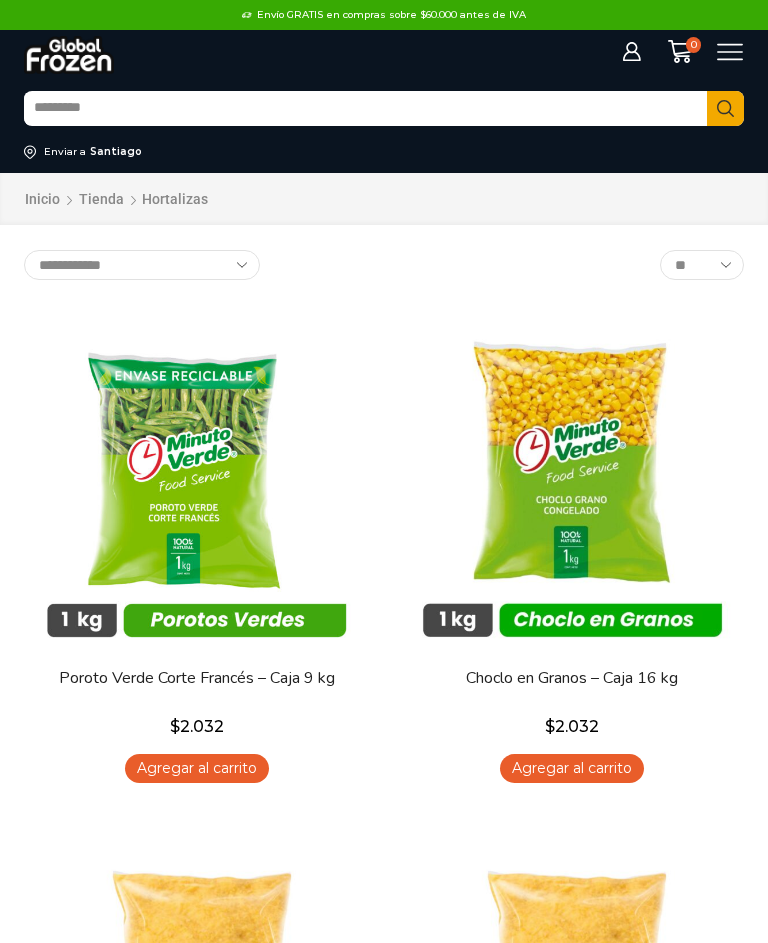 scroll, scrollTop: 0, scrollLeft: 0, axis: both 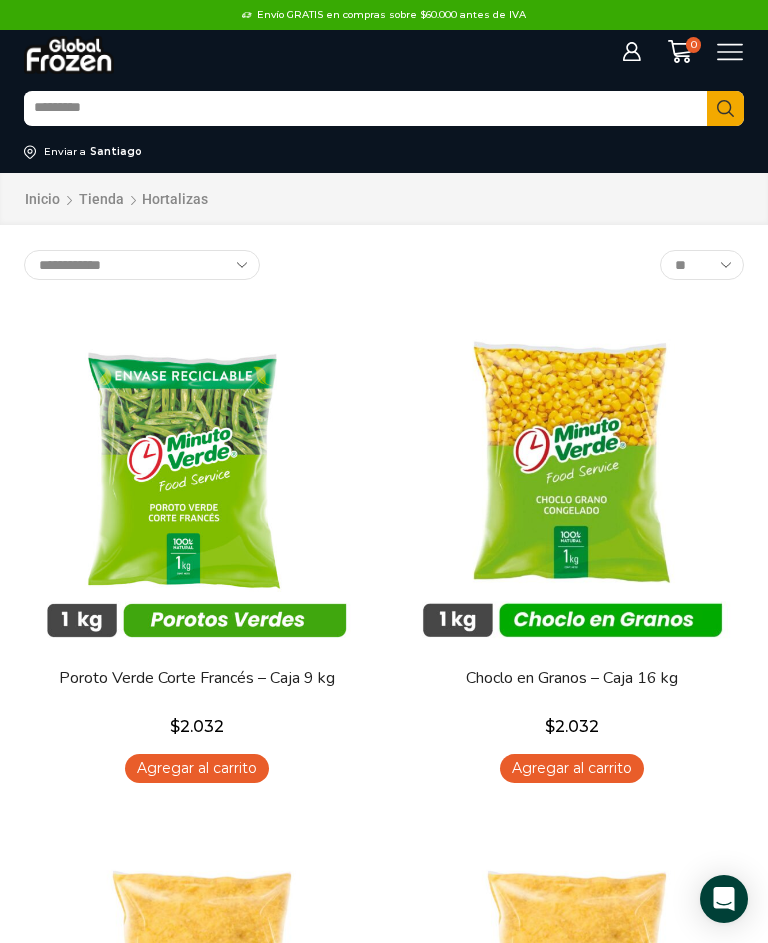 click 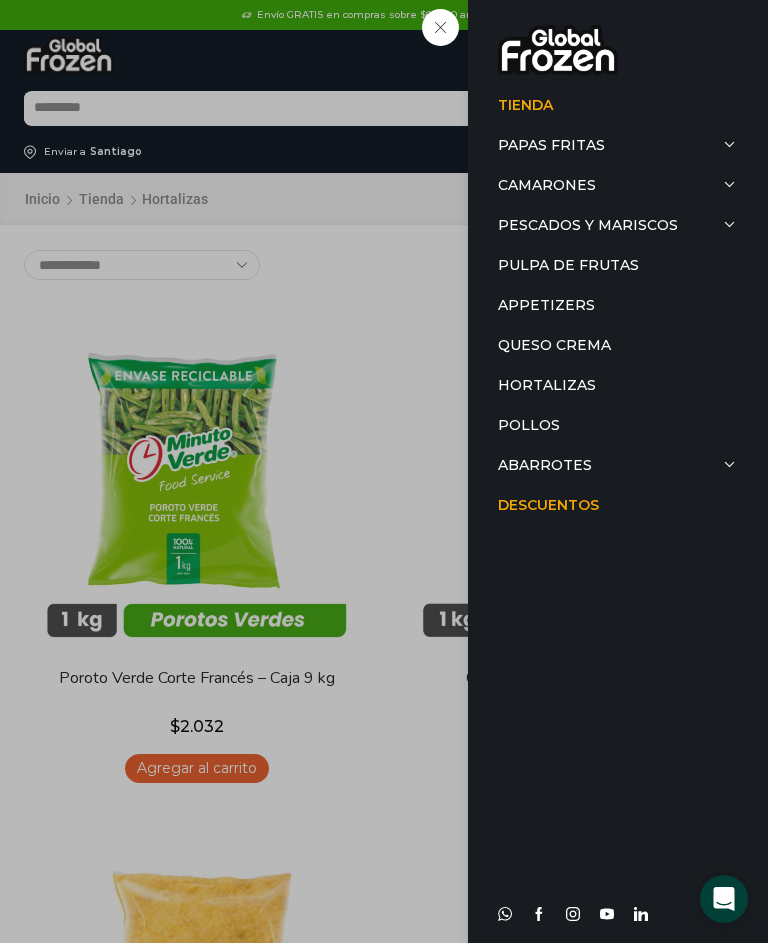 click at bounding box center (731, 465) 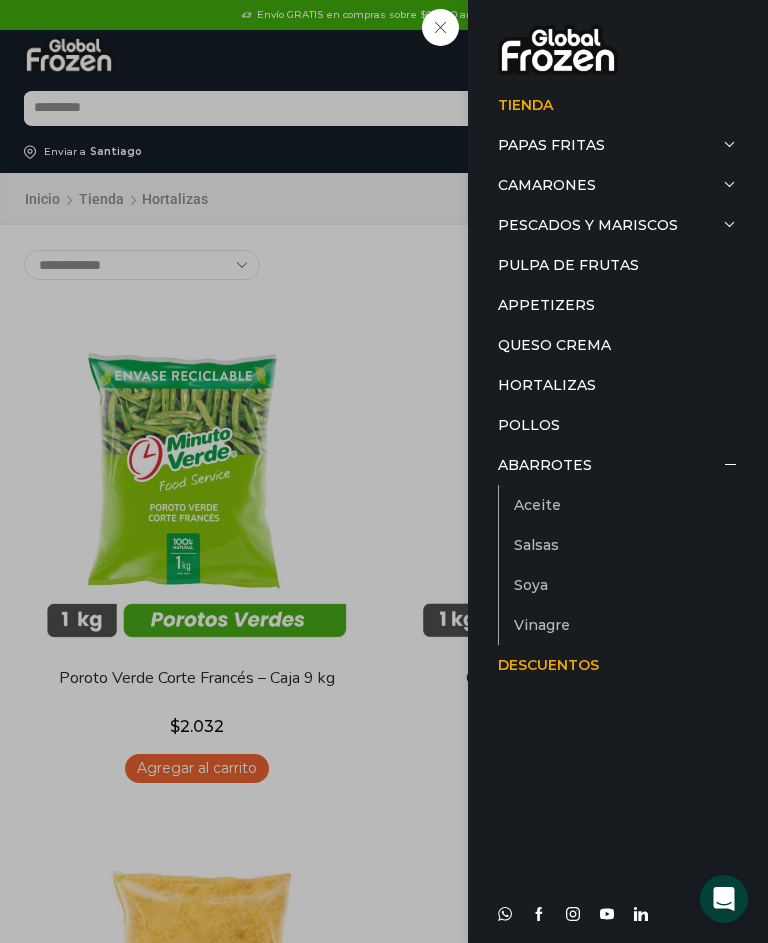 click on "Aceite" at bounding box center (626, 505) 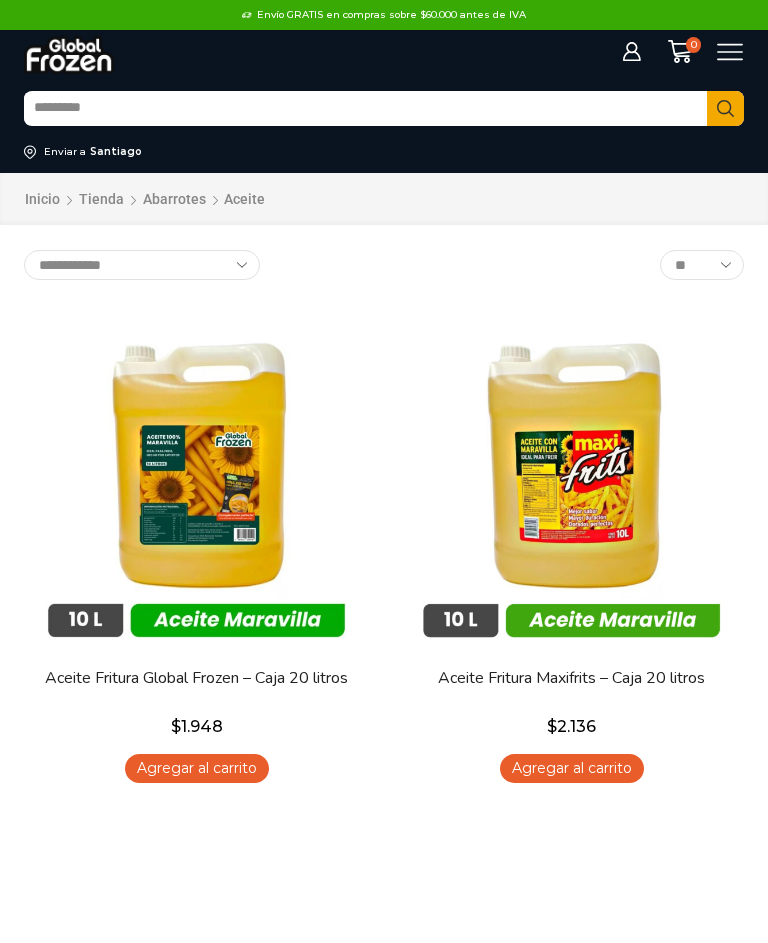 scroll, scrollTop: 0, scrollLeft: 0, axis: both 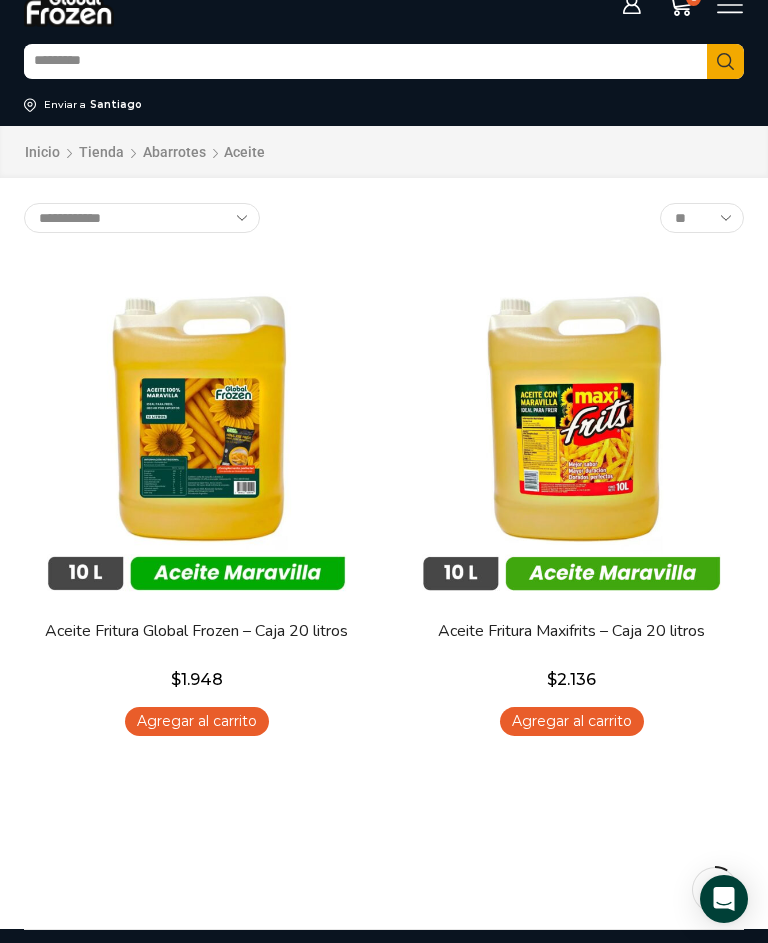 click at bounding box center (196, 432) 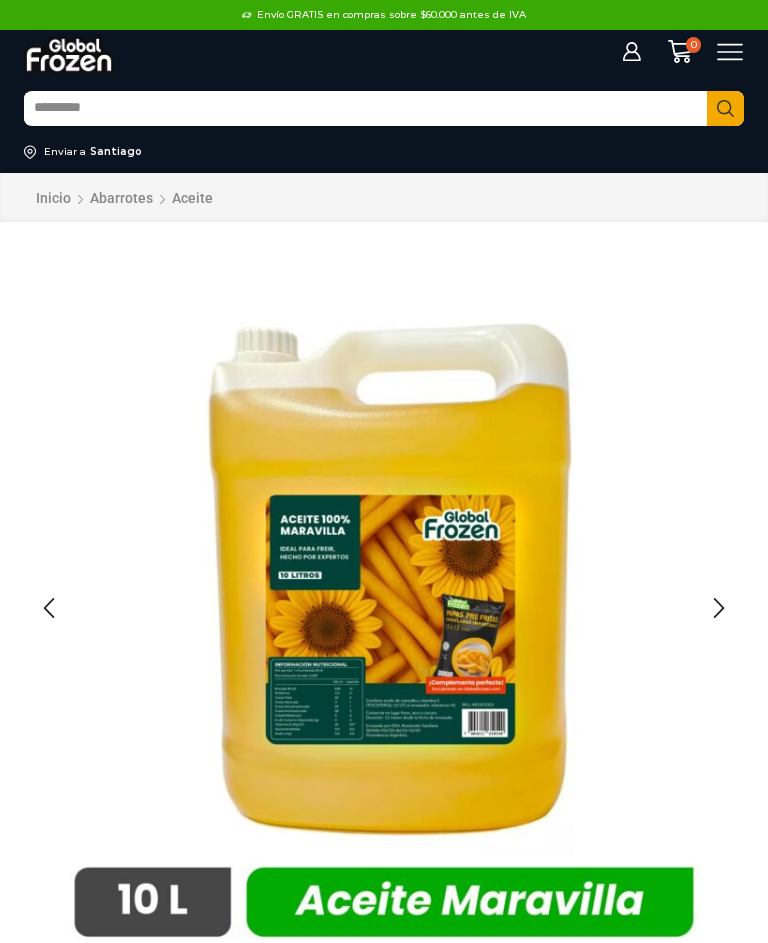 scroll, scrollTop: 0, scrollLeft: 0, axis: both 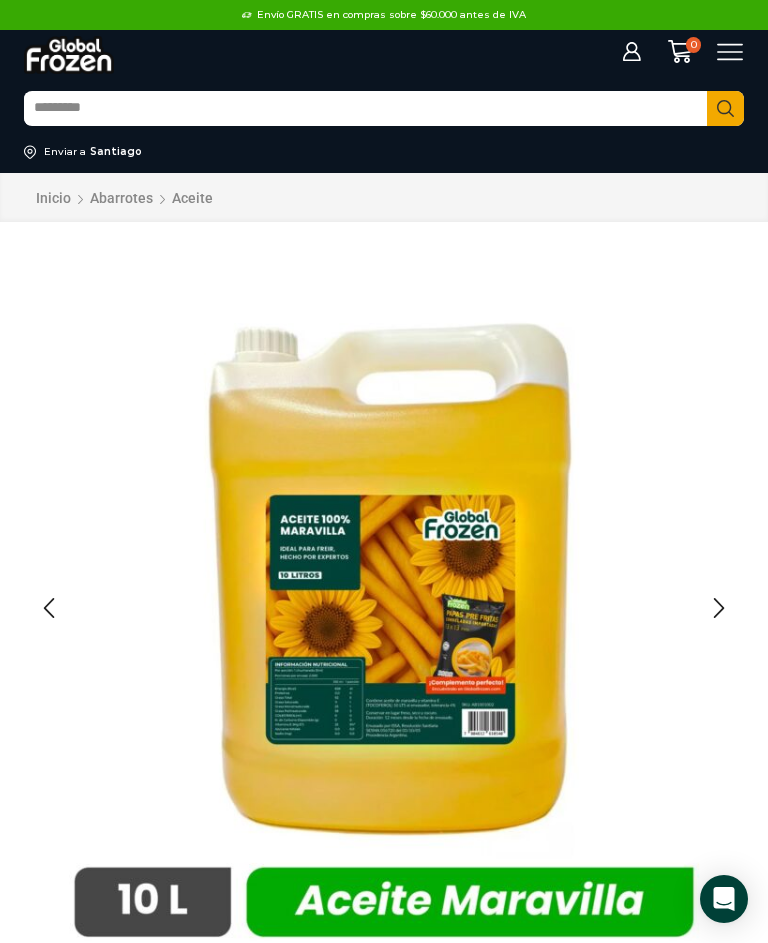 click 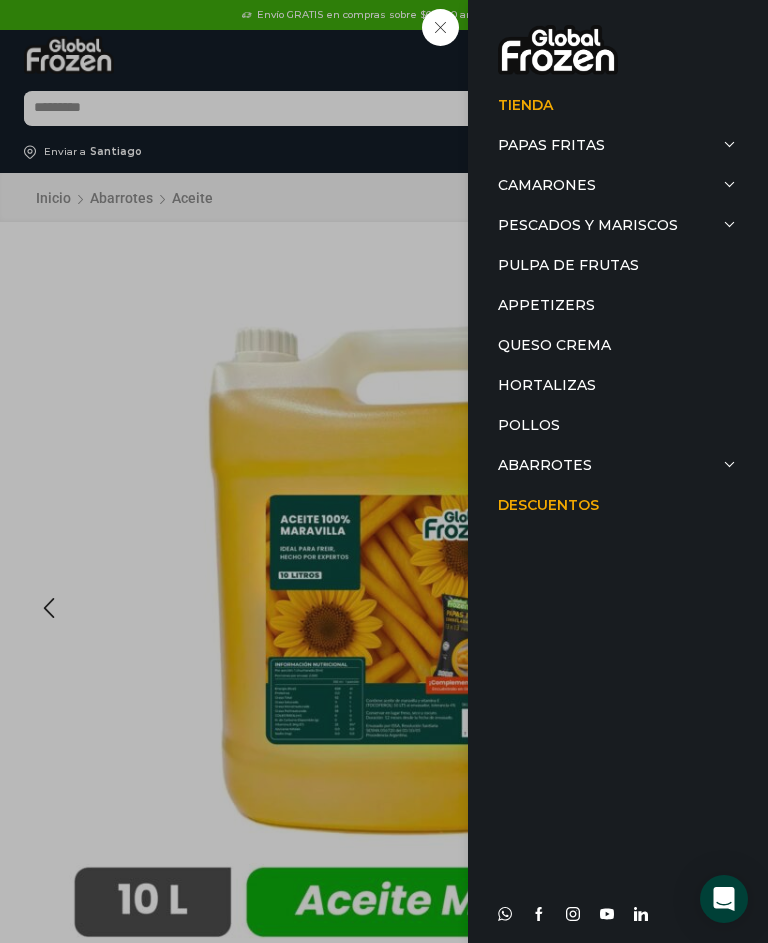 click at bounding box center [731, 465] 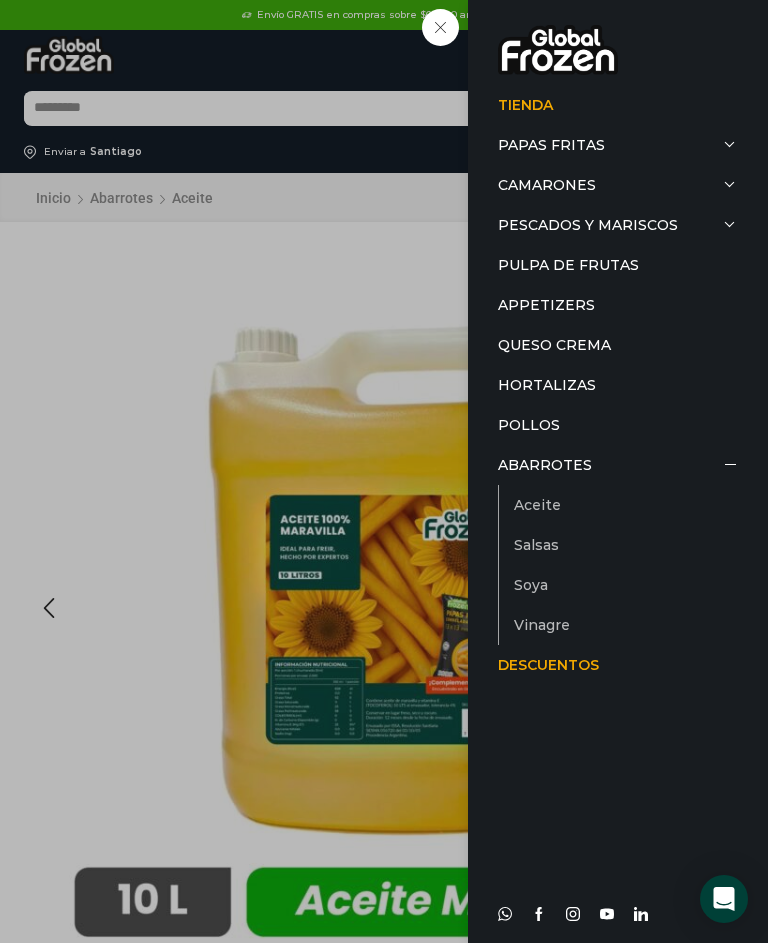 click on "Salsas" at bounding box center (626, 545) 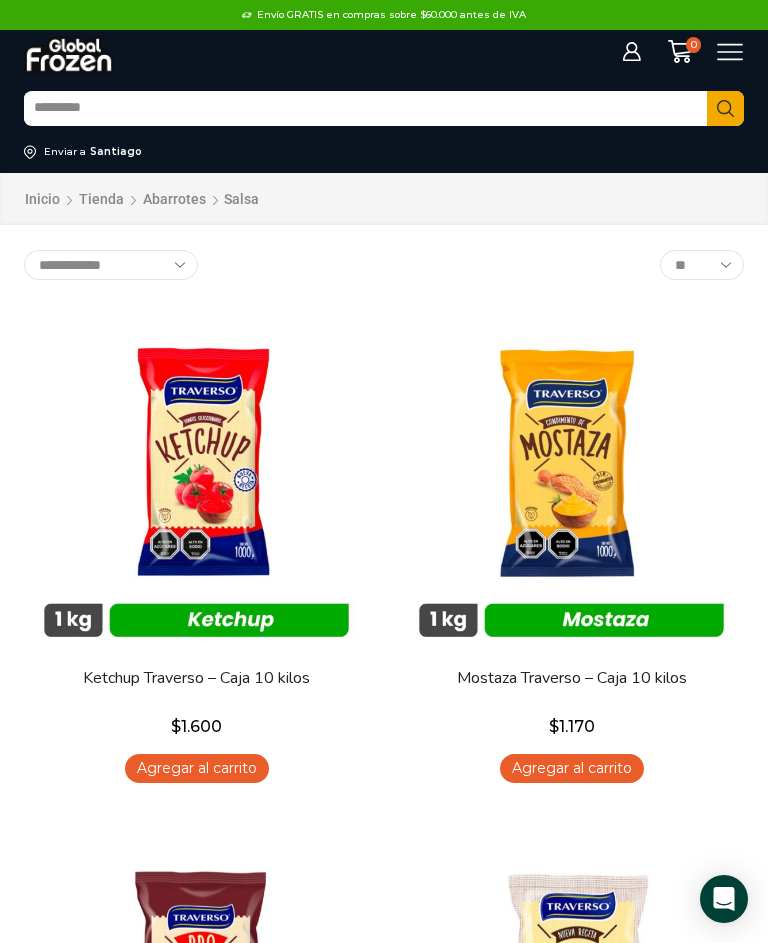 scroll, scrollTop: 0, scrollLeft: 0, axis: both 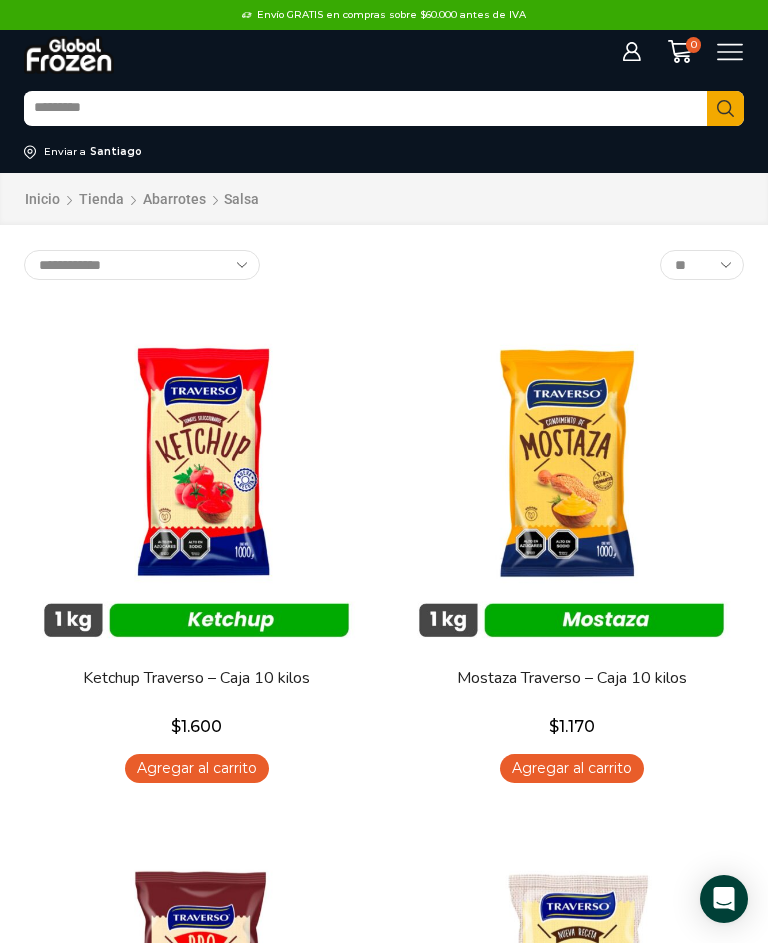 click 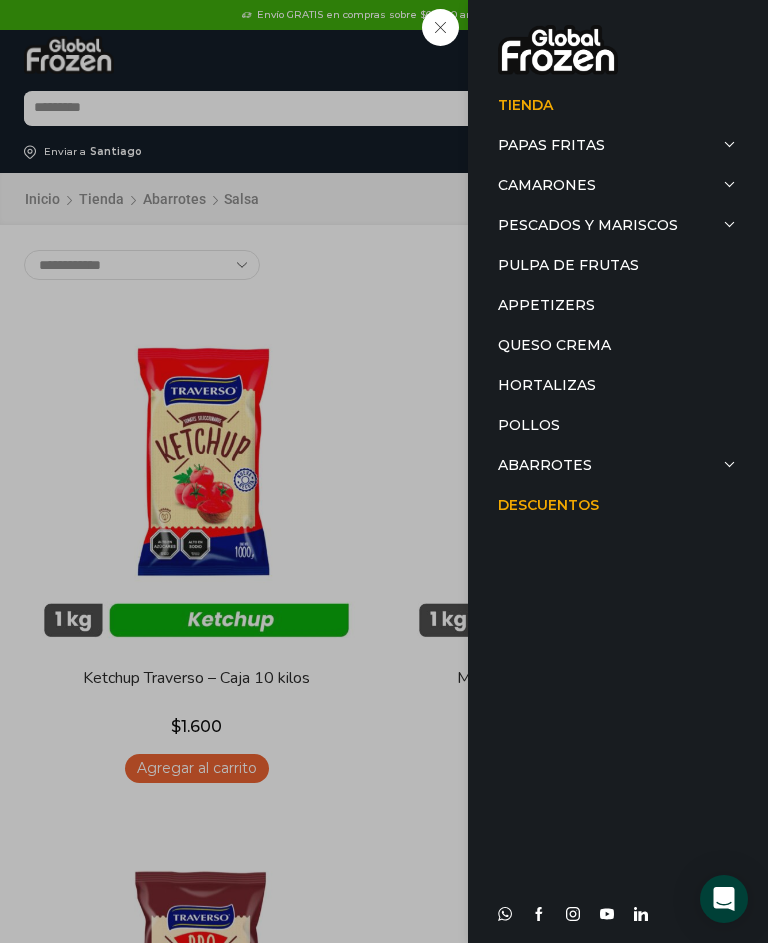 click at bounding box center (731, 465) 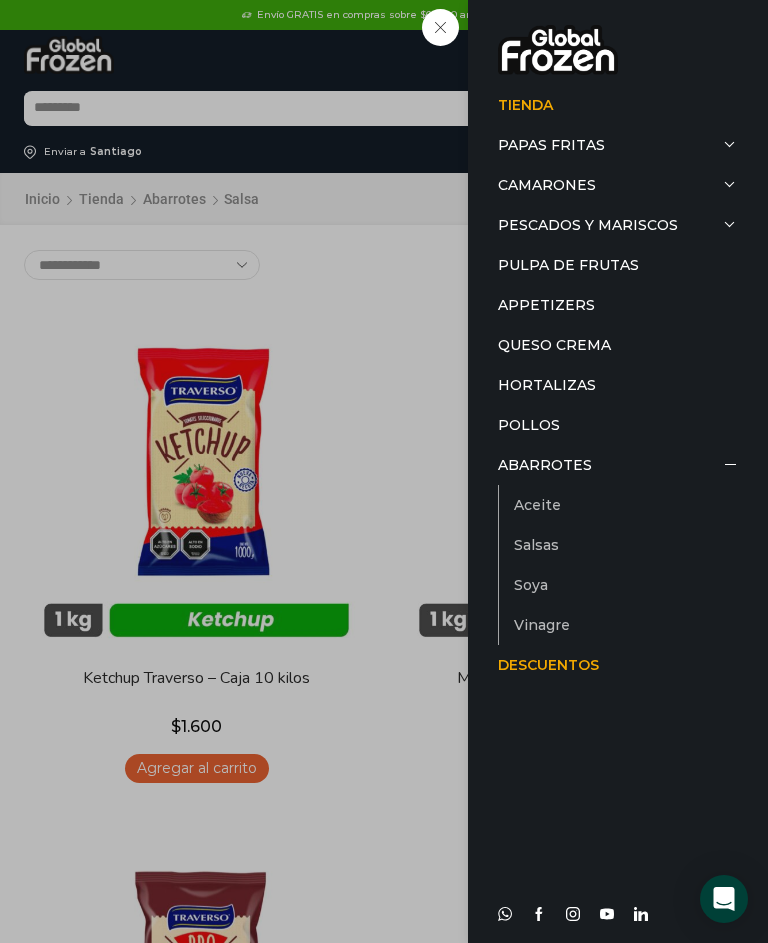 click on "Vinagre" at bounding box center [626, 625] 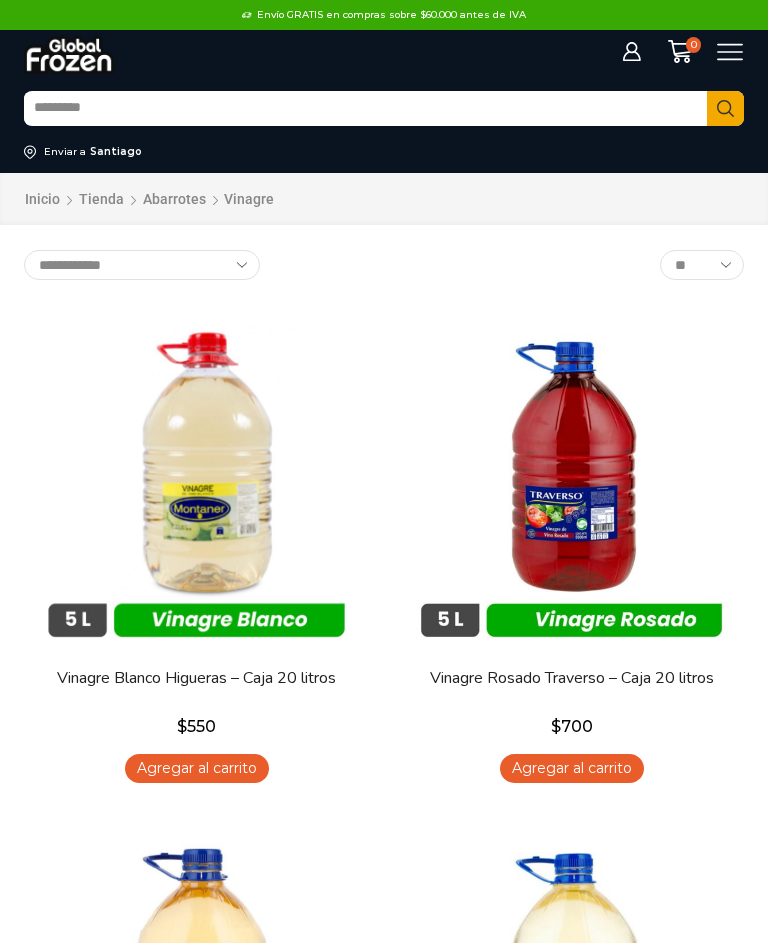 scroll, scrollTop: 0, scrollLeft: 0, axis: both 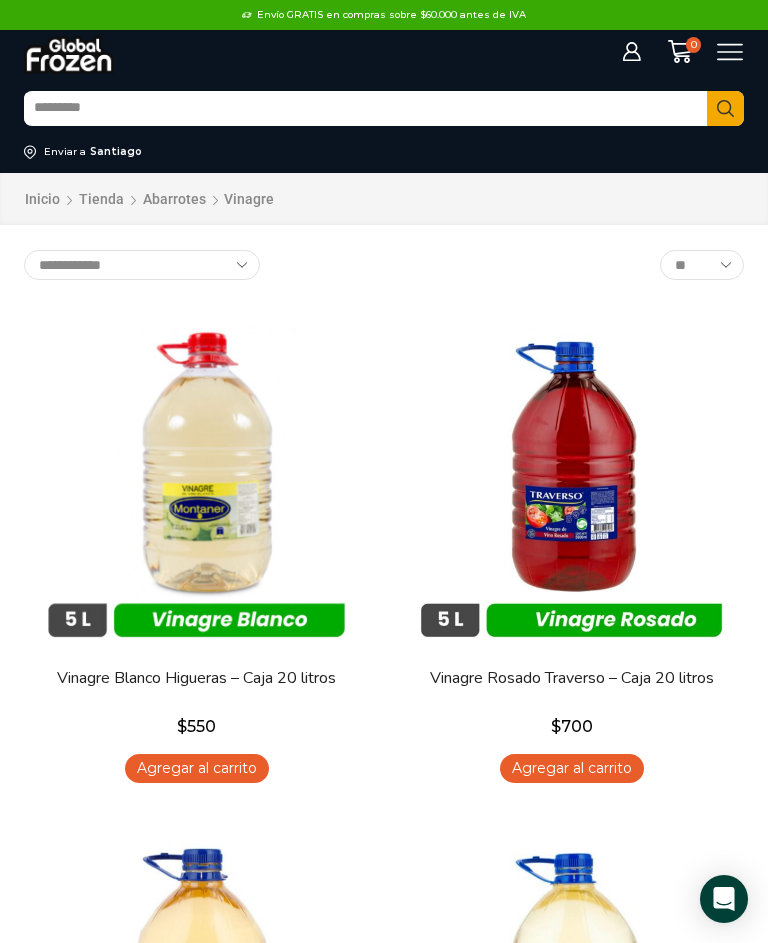 click 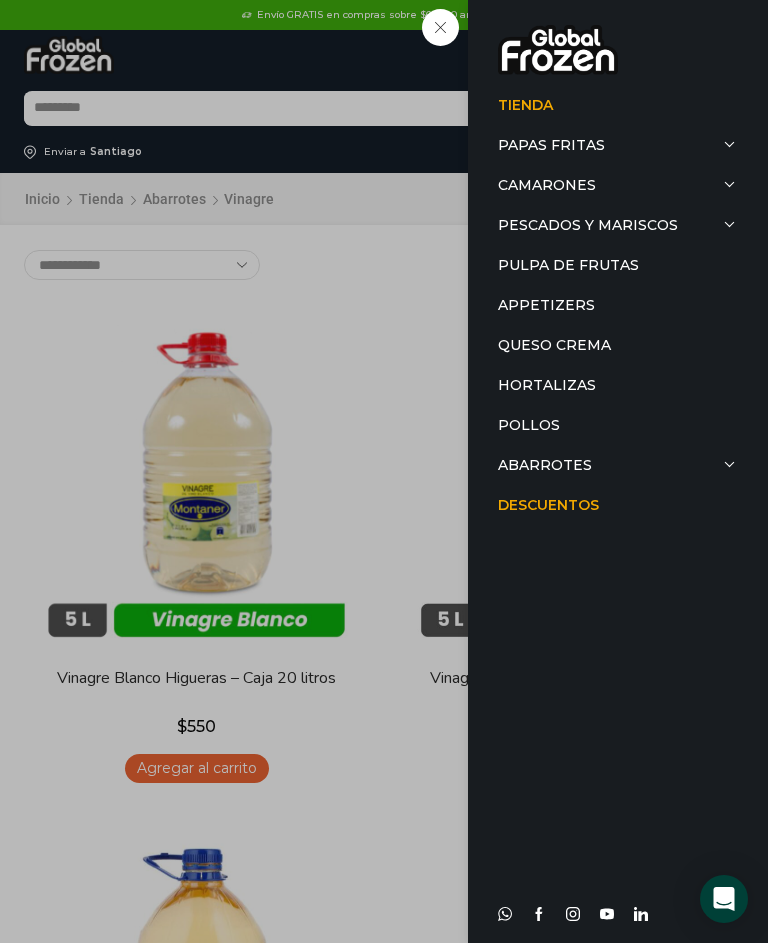 click on "Descuentos" at bounding box center [618, 505] 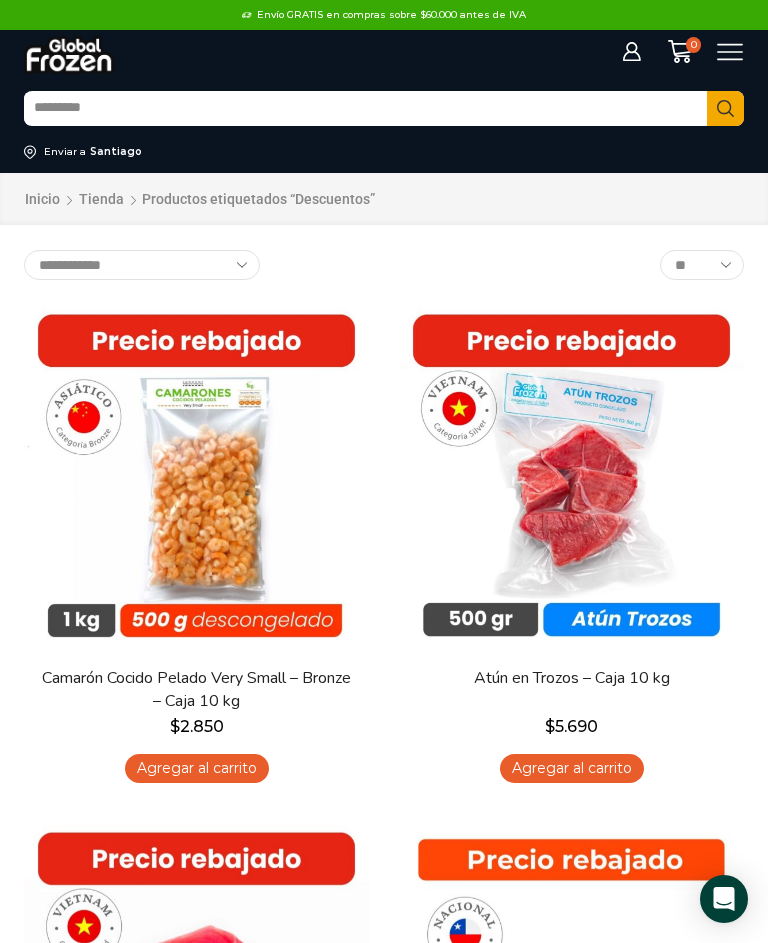 scroll, scrollTop: 0, scrollLeft: 0, axis: both 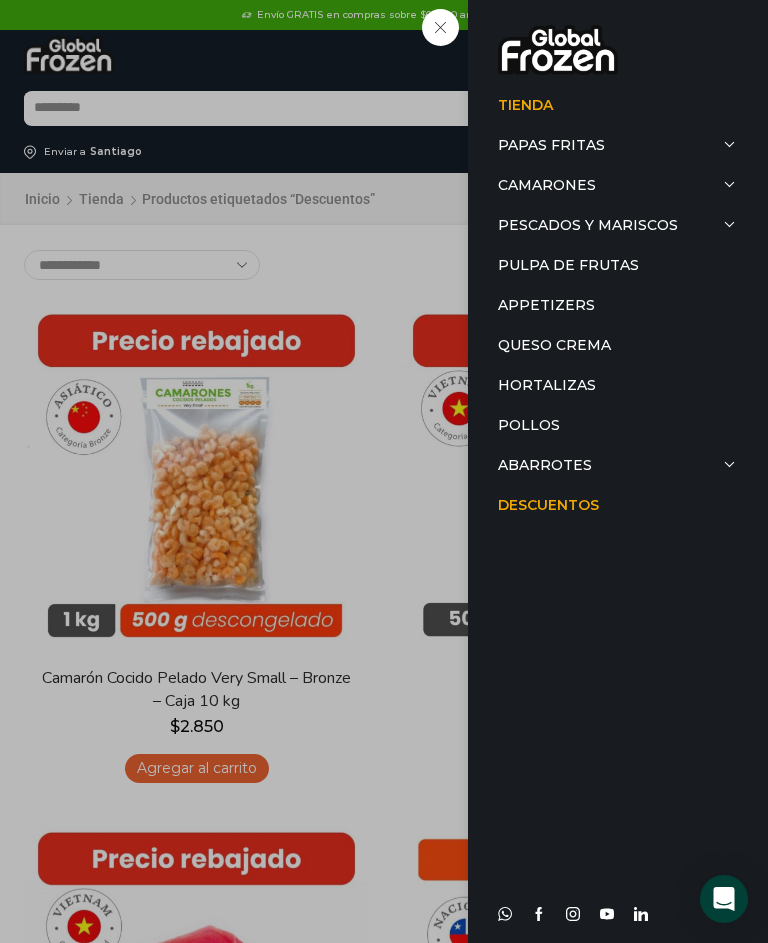 click at bounding box center (731, 185) 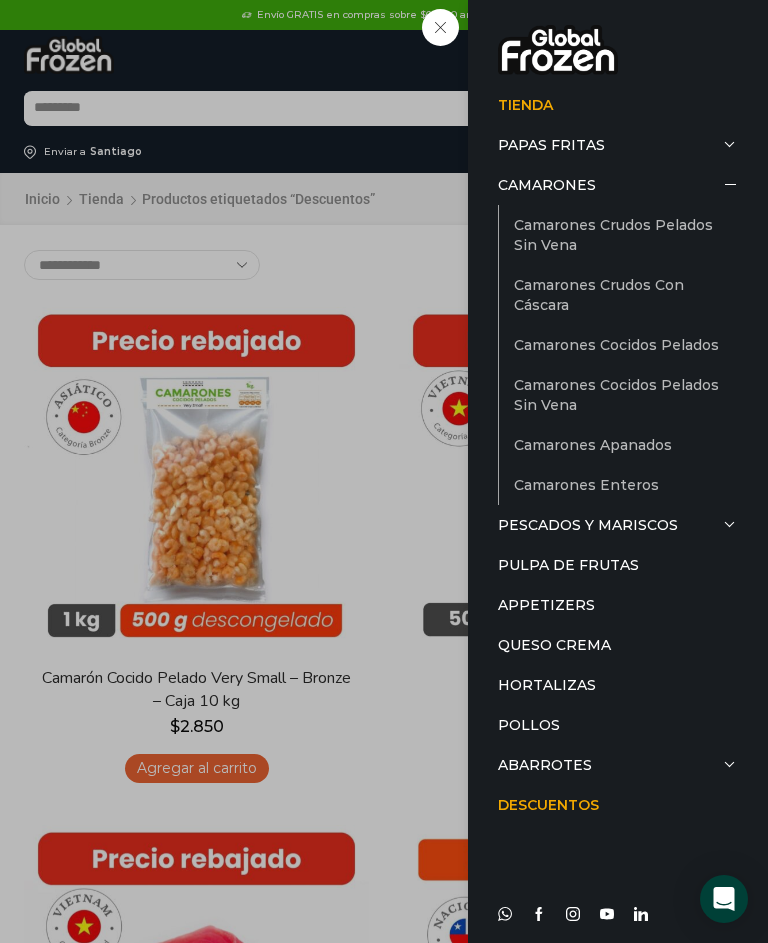 click on "Camarones Cocidos Pelados" at bounding box center [626, 345] 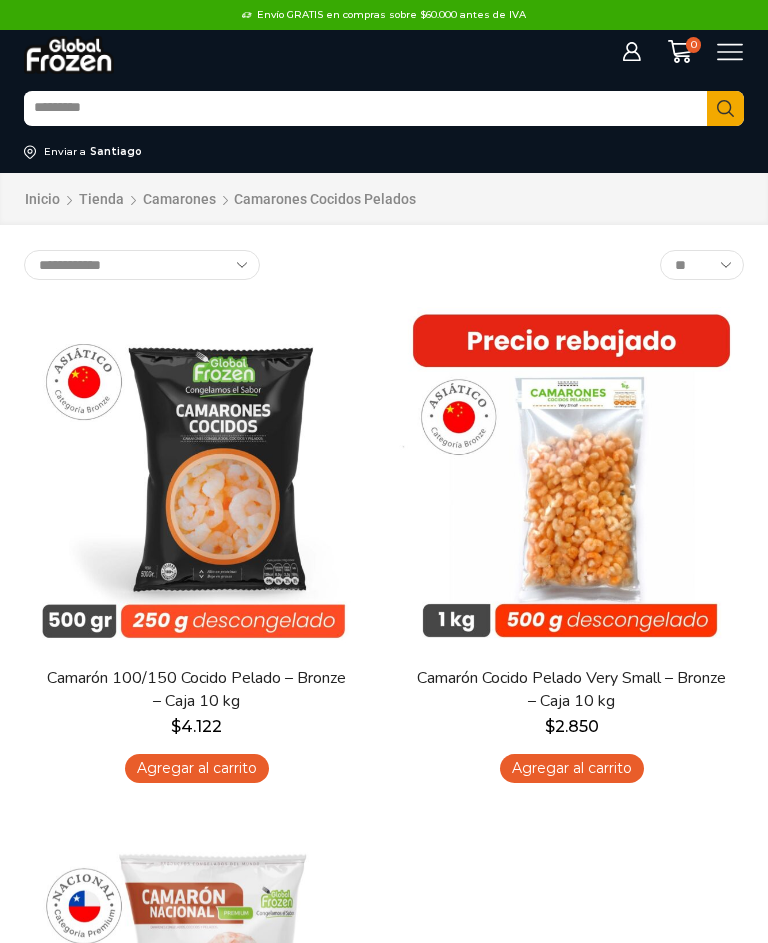 scroll, scrollTop: 0, scrollLeft: 0, axis: both 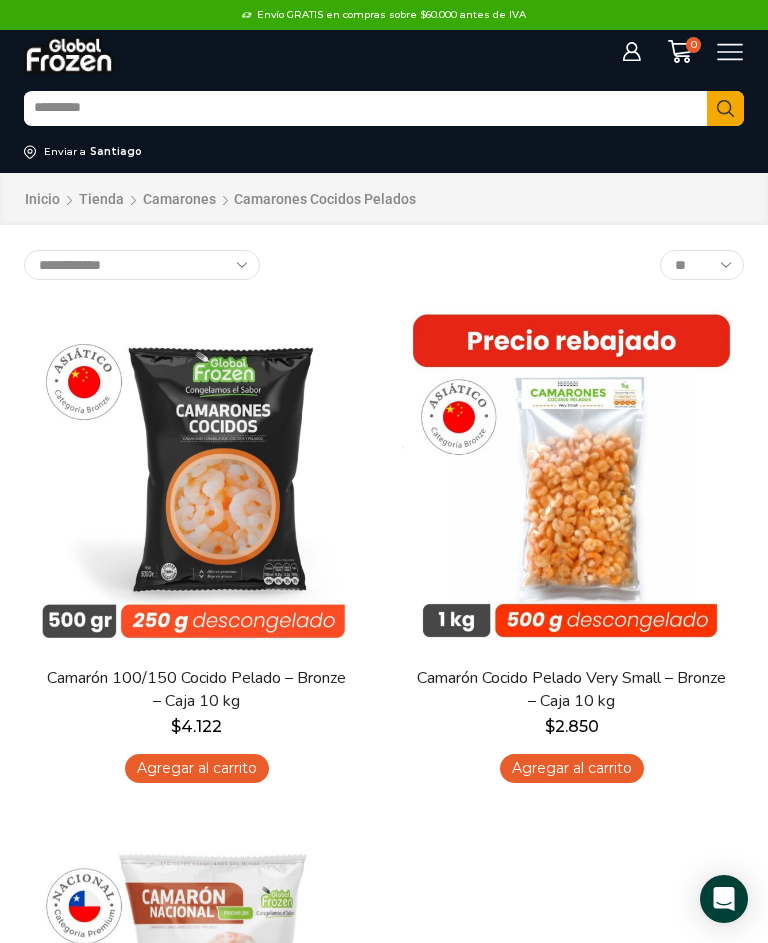 click 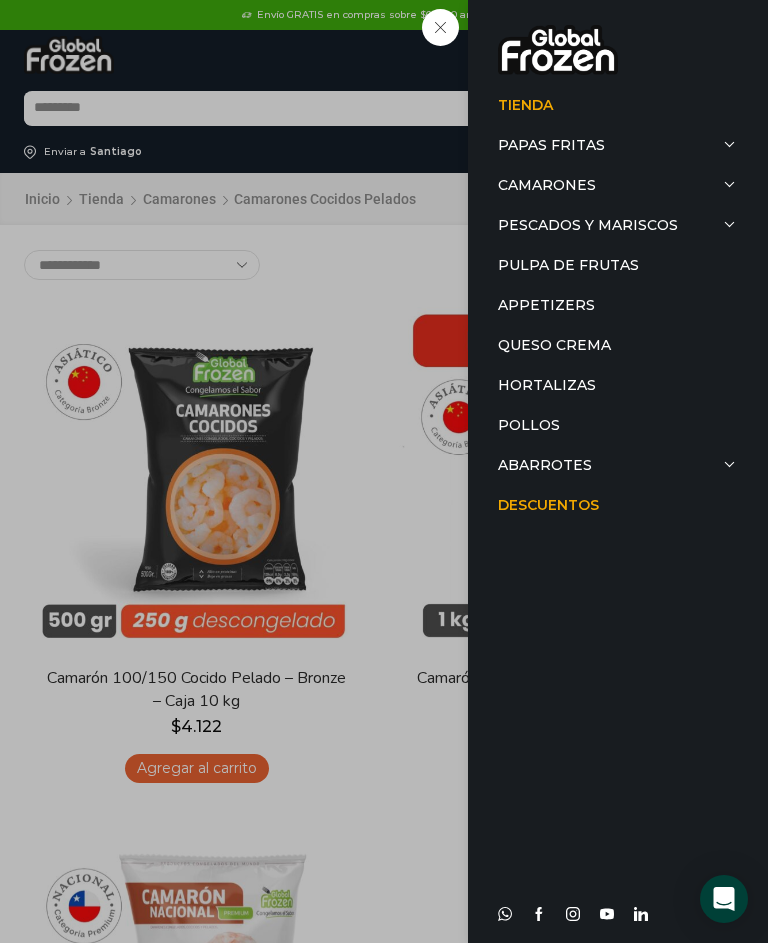 click on "Camarones" at bounding box center (618, 185) 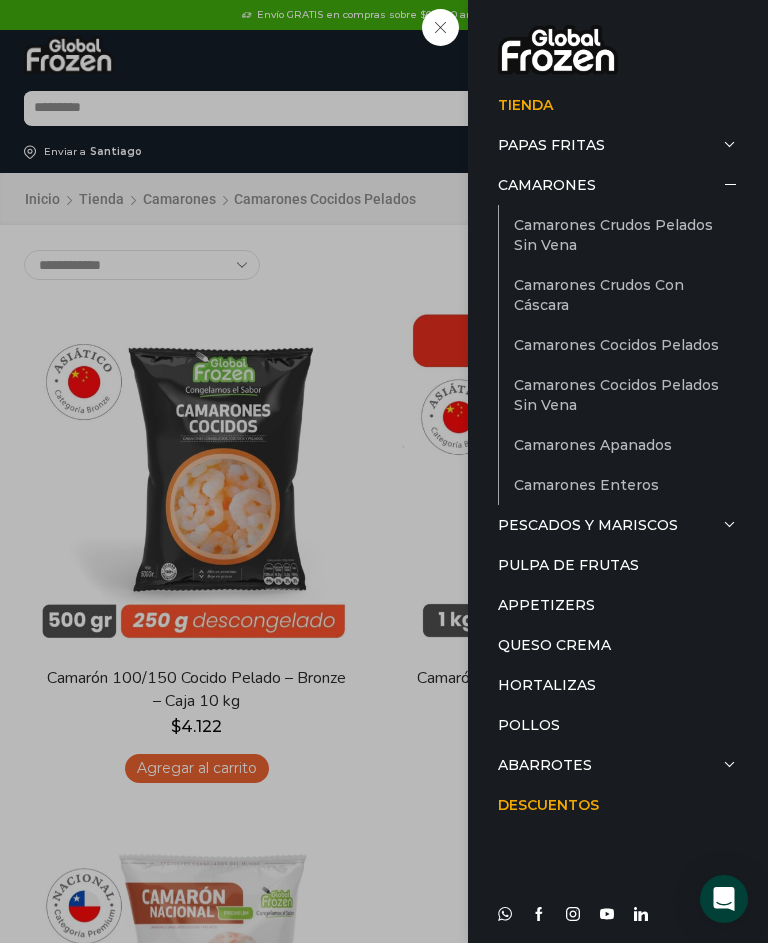 click on "Camarones Crudos Pelados sin Vena" at bounding box center [626, 235] 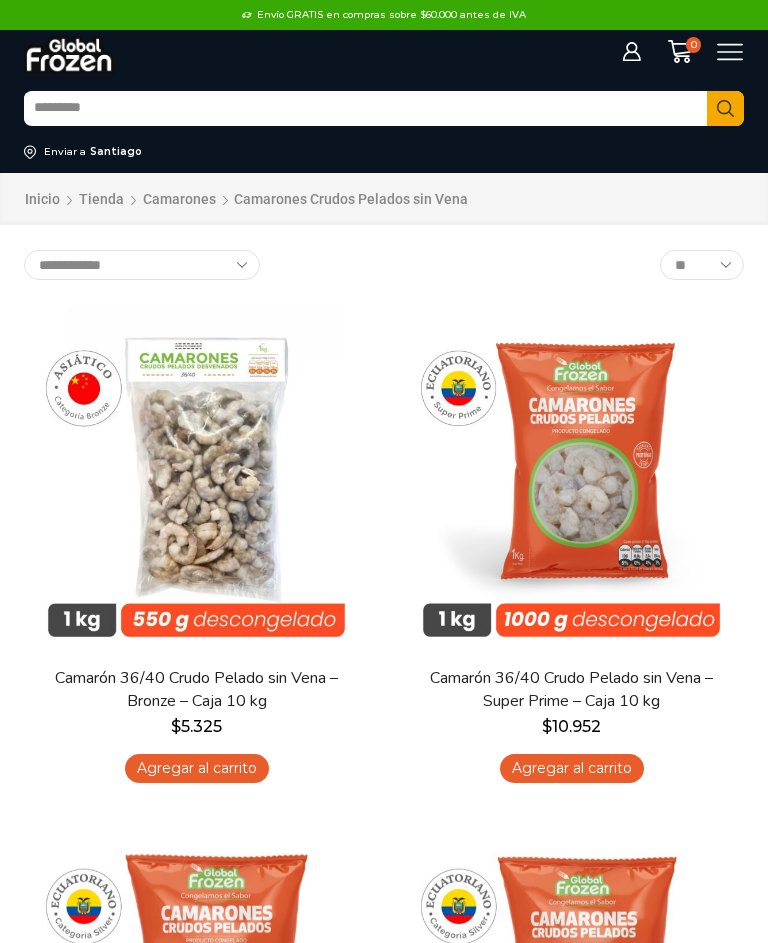 scroll, scrollTop: 0, scrollLeft: 0, axis: both 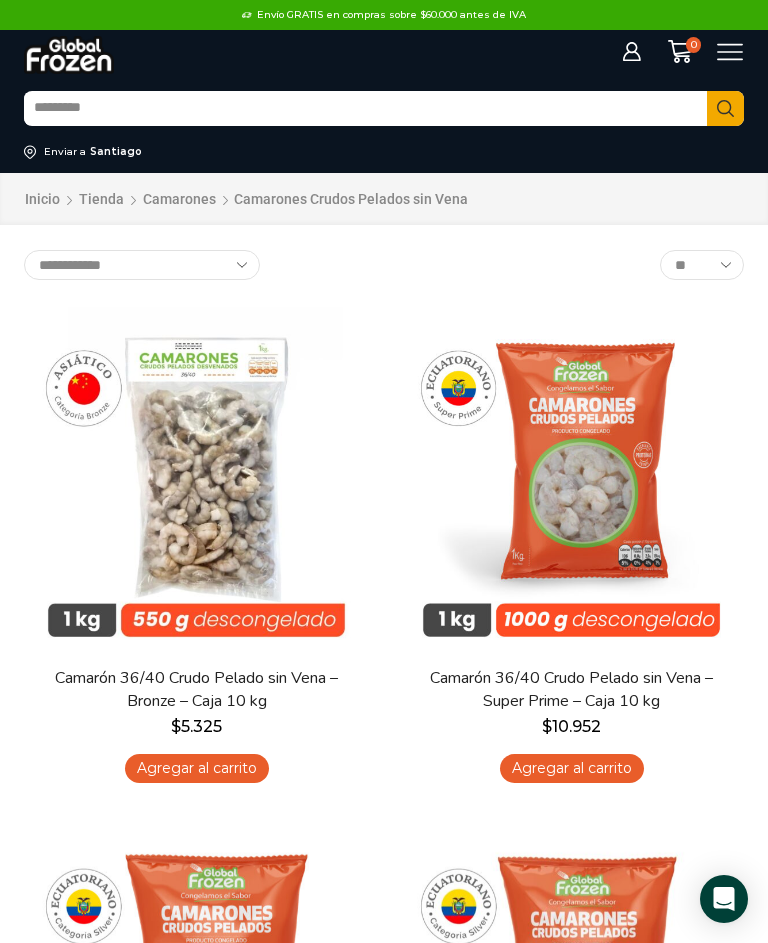 click at bounding box center [321, 54] 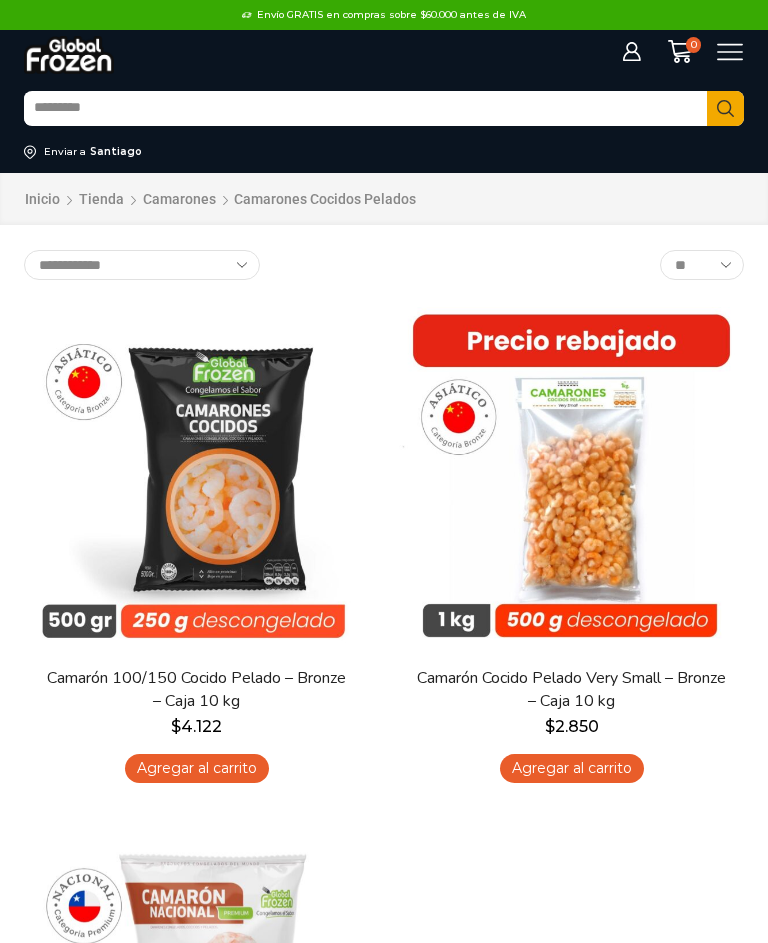 scroll, scrollTop: 0, scrollLeft: 0, axis: both 